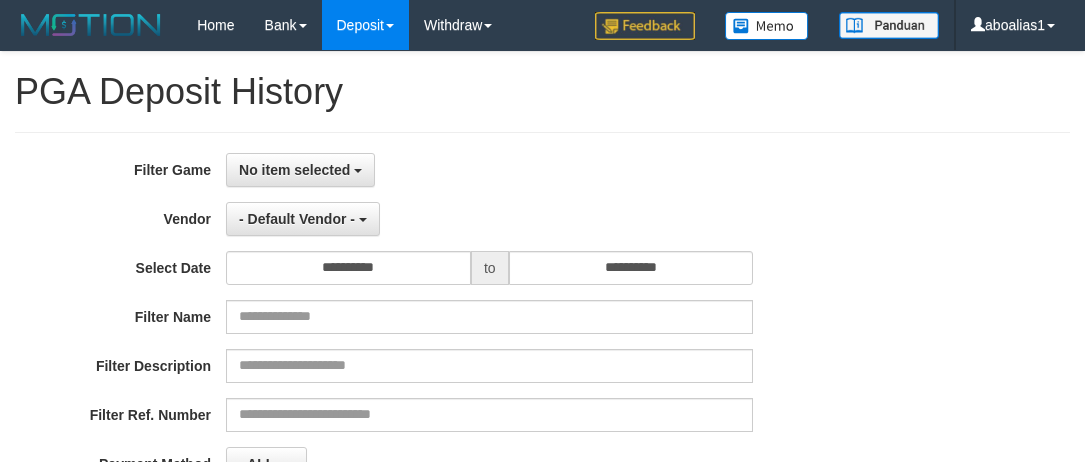 select 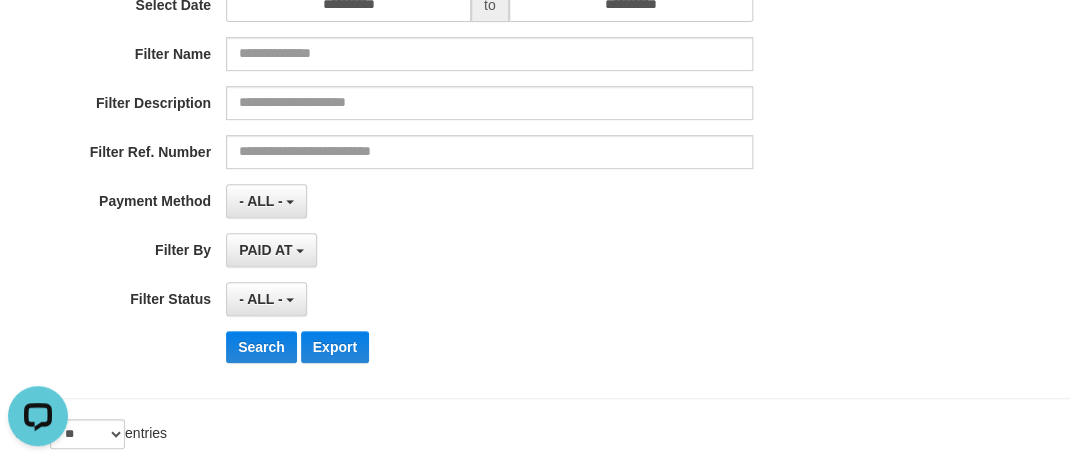 scroll, scrollTop: 0, scrollLeft: 0, axis: both 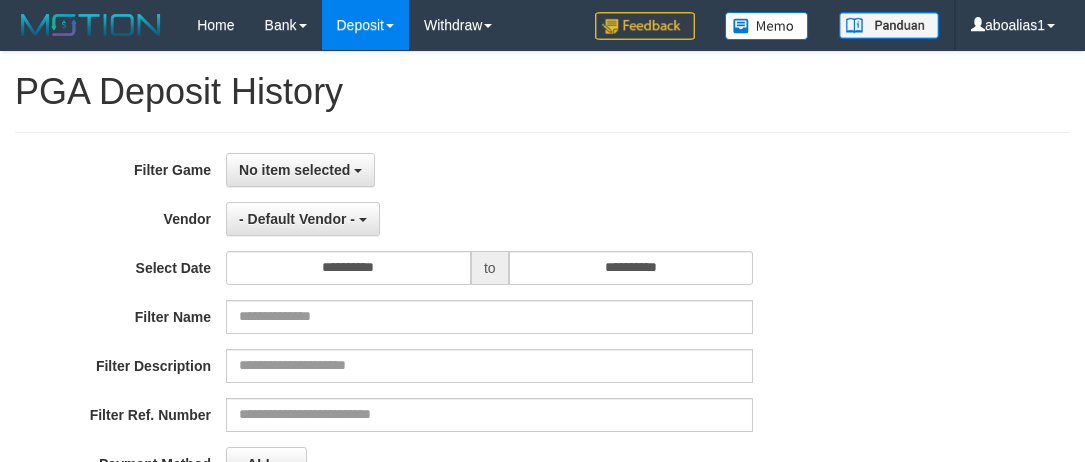 select 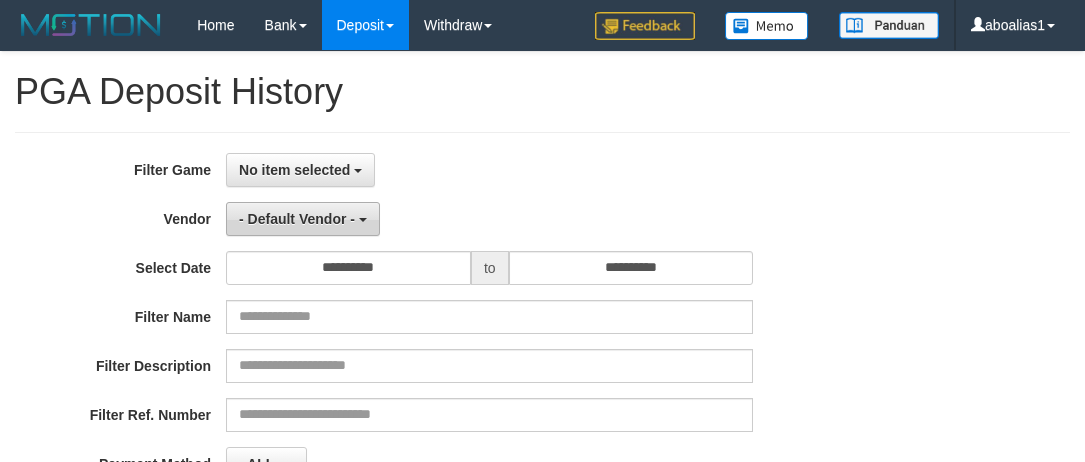 scroll, scrollTop: 0, scrollLeft: 0, axis: both 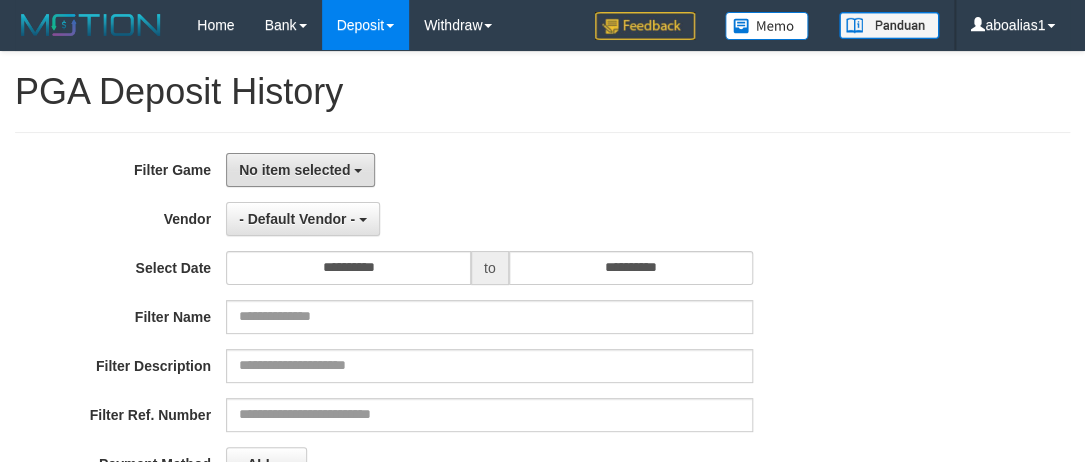 drag, startPoint x: 283, startPoint y: 166, endPoint x: 286, endPoint y: 257, distance: 91.04944 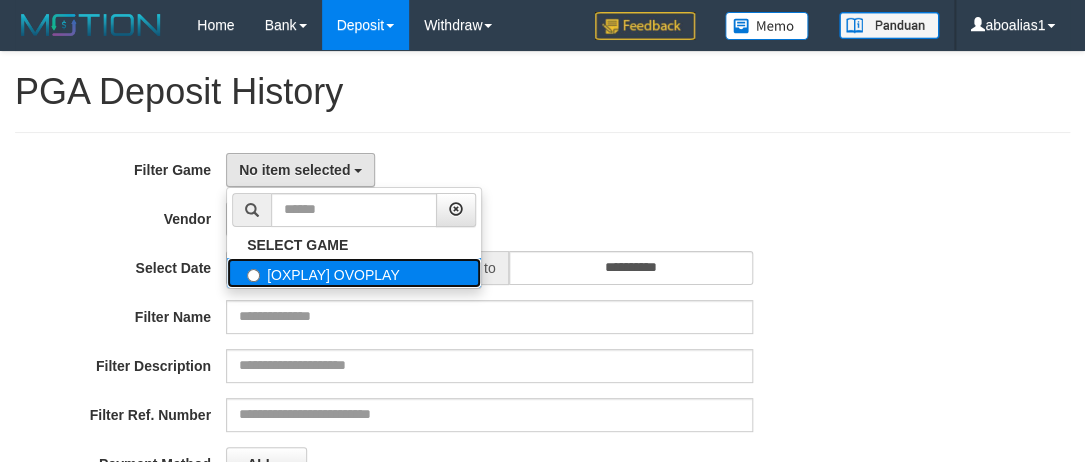 click on "[OXPLAY] OVOPLAY" at bounding box center [354, 273] 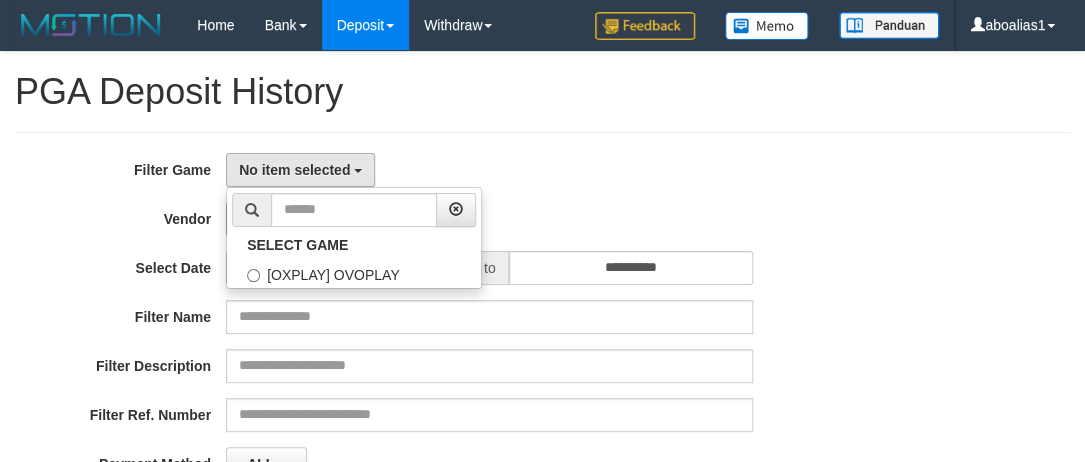 select on "****" 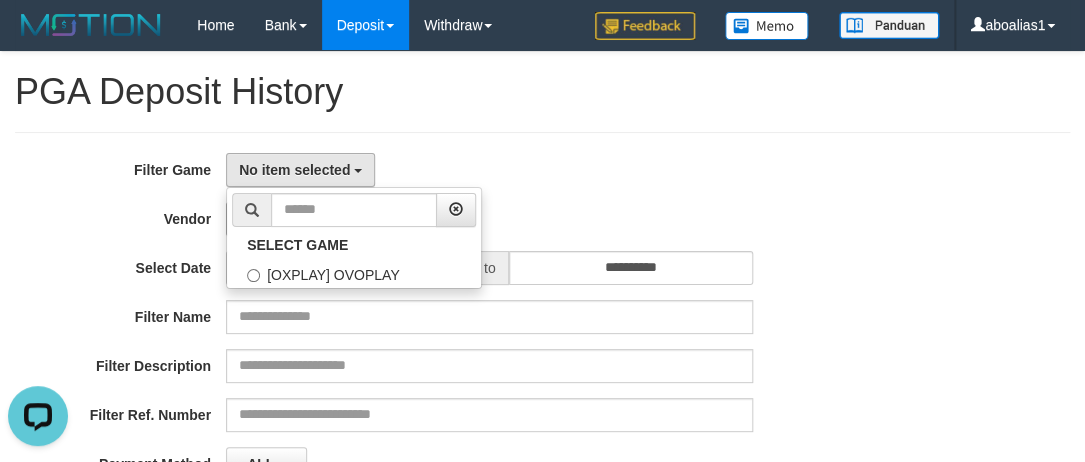 scroll, scrollTop: 0, scrollLeft: 0, axis: both 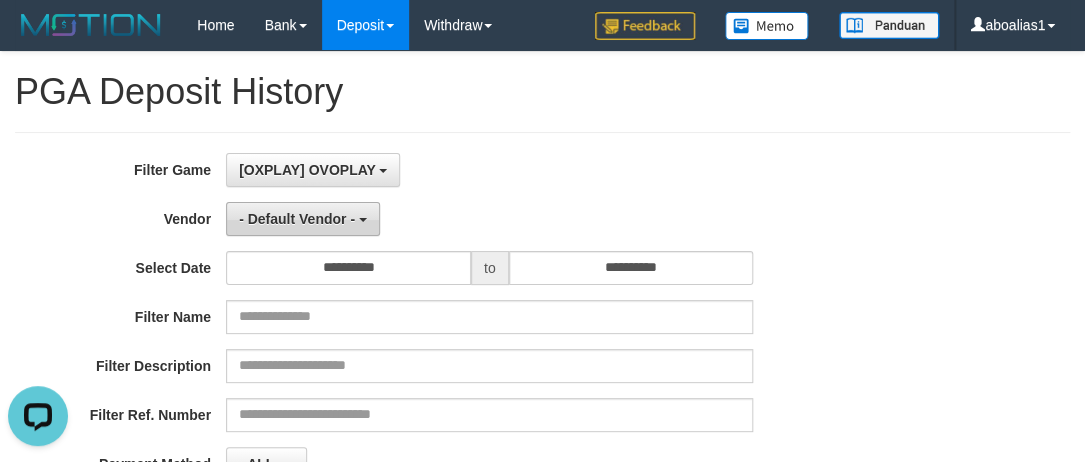 click on "- Default Vendor -" at bounding box center [297, 219] 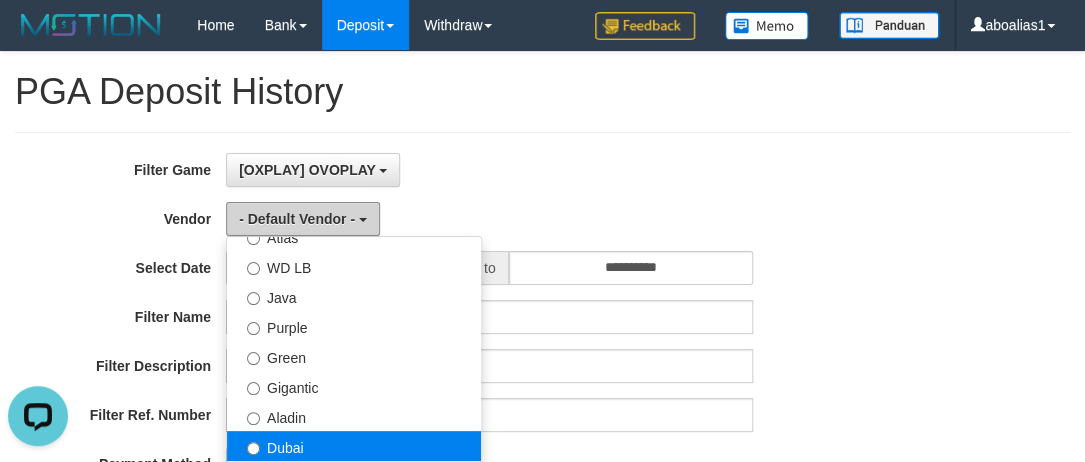 scroll, scrollTop: 181, scrollLeft: 0, axis: vertical 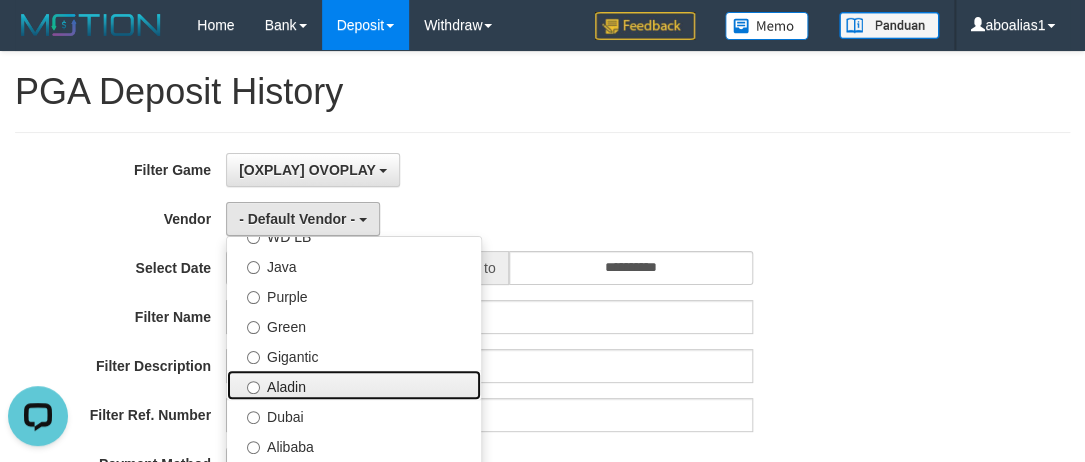 drag, startPoint x: 287, startPoint y: 382, endPoint x: 404, endPoint y: 238, distance: 185.53975 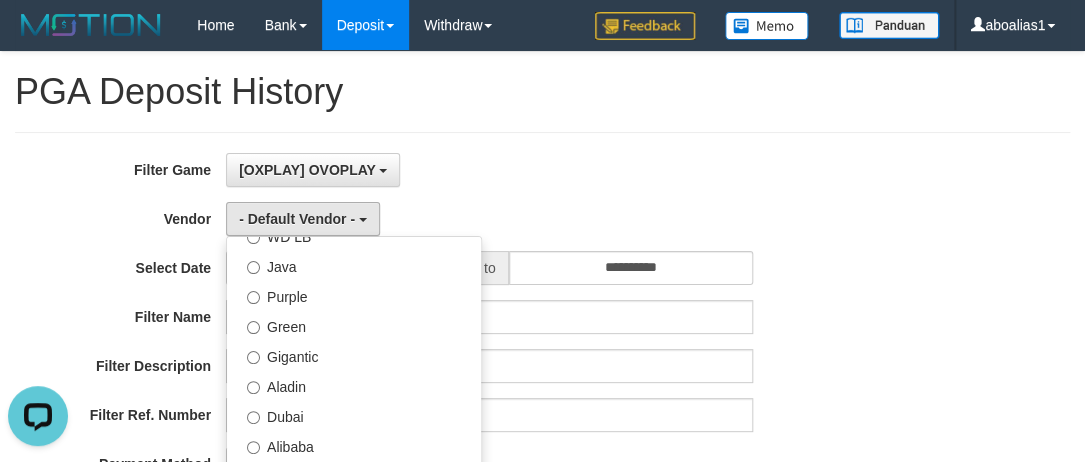 select on "**********" 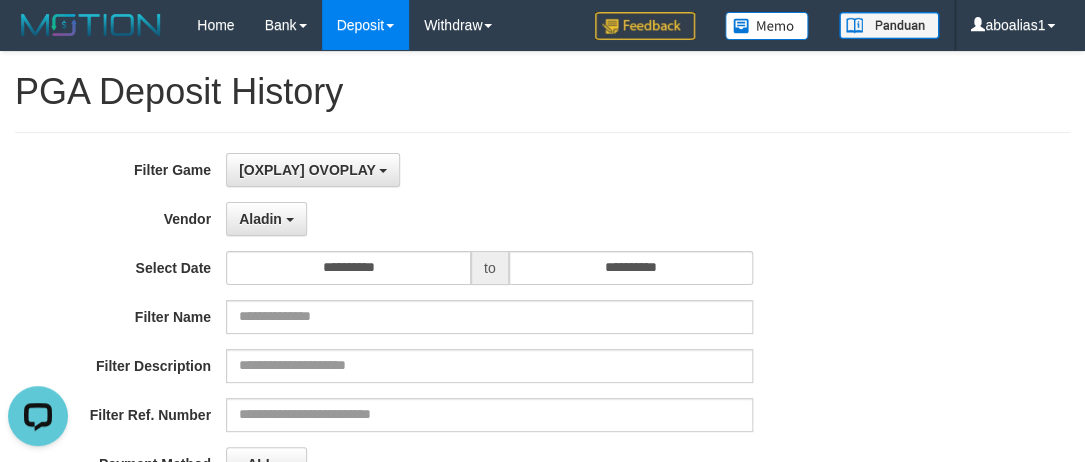 click on "Aladin    - Default Vendor -  [NAME]  [NAME]  Atlas  WD LB  Java  Purple  Green  Gigantic  Aladin  Dubai  Alibaba  Grape  Gameboy  Bigon  Allstar  Xtr  Gama  IBX11  Borde  Indahjualpulsa  Lemavo  Gogogoy  Itudo  Yuwanatopup  Sidikgame  Voucher100  Awalpulsa  Lambda  Combo  IBX3 NUANSATOPUP  IBX3 Pusatjualpulsa  IBX3 Itemgame  IBX3 SILAKSA  IBX3 Makmurvoucher  IBX3 MAKMURTOPUP  IBX3 Pilihvoucher" at bounding box center [489, 219] 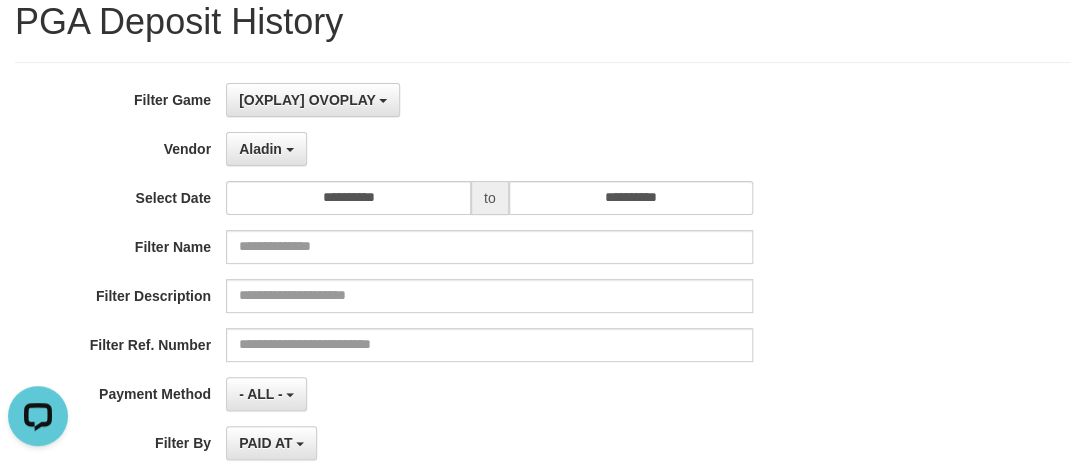 scroll, scrollTop: 363, scrollLeft: 0, axis: vertical 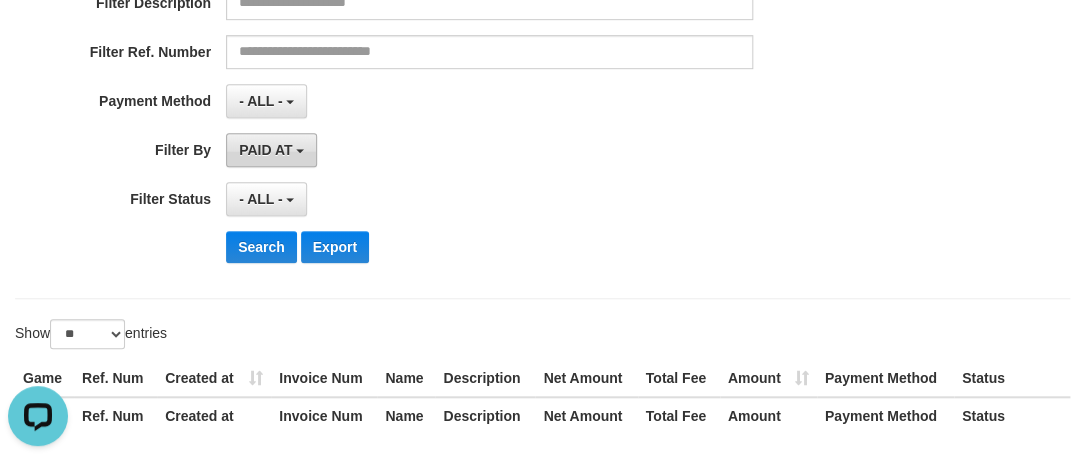 click on "PAID AT" at bounding box center (271, 150) 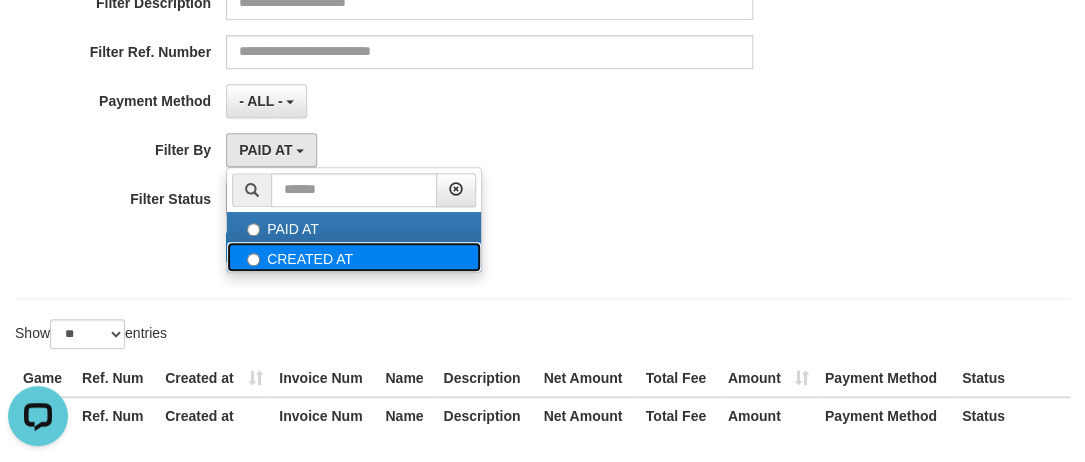 click on "CREATED AT" at bounding box center (354, 257) 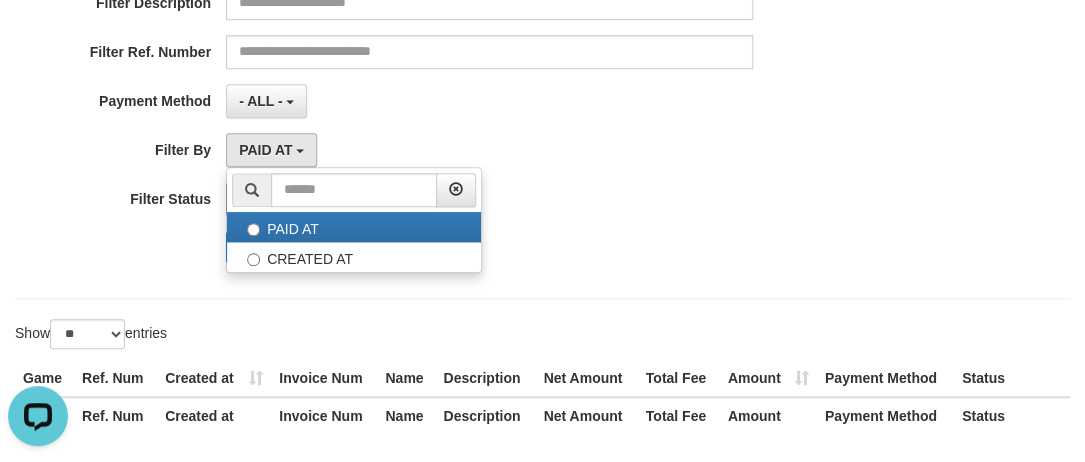 select on "*" 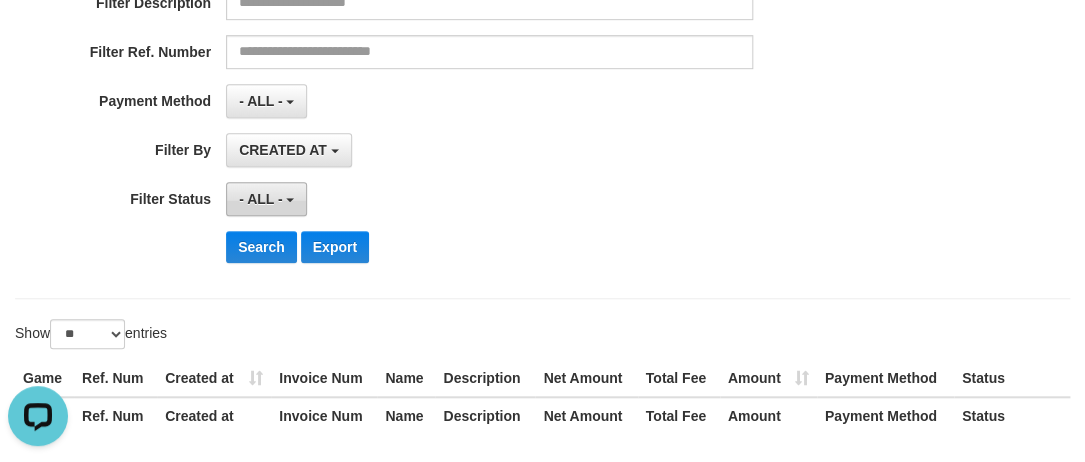 click on "- ALL -" at bounding box center [261, 199] 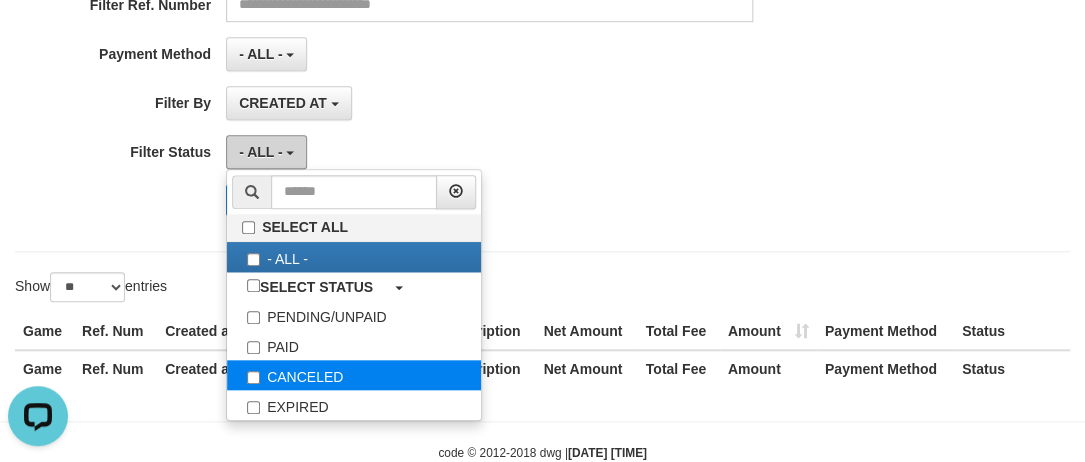 scroll, scrollTop: 454, scrollLeft: 0, axis: vertical 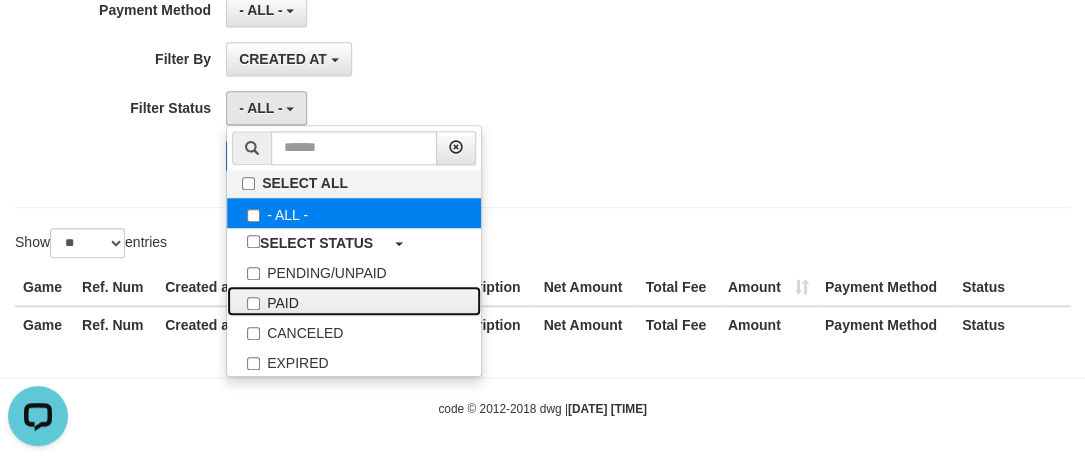 drag, startPoint x: 275, startPoint y: 305, endPoint x: 333, endPoint y: 216, distance: 106.23088 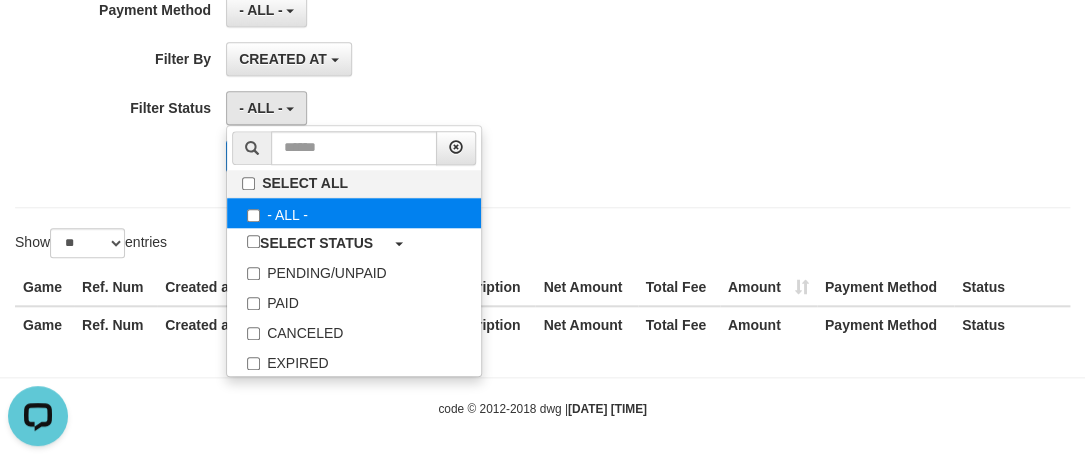 select on "*" 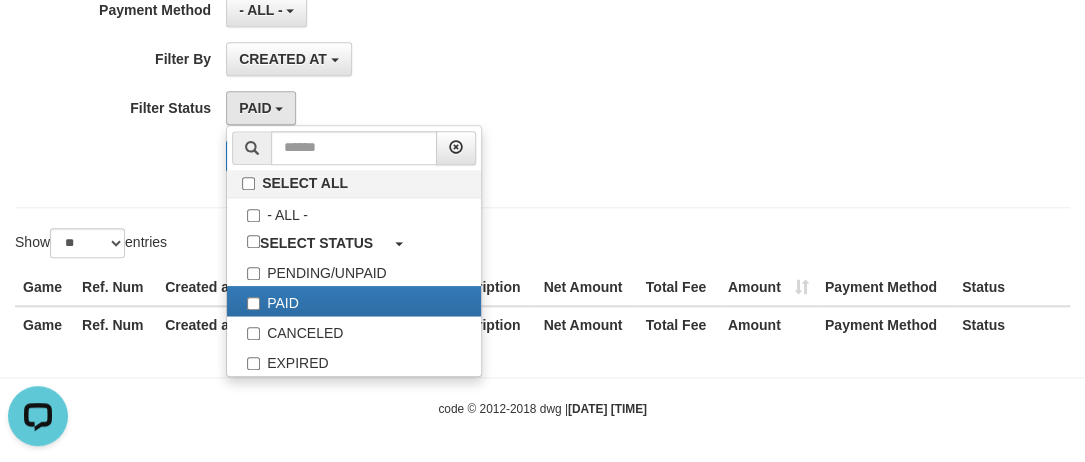 click on "CREATED AT
PAID AT
CREATED AT" at bounding box center [489, 59] 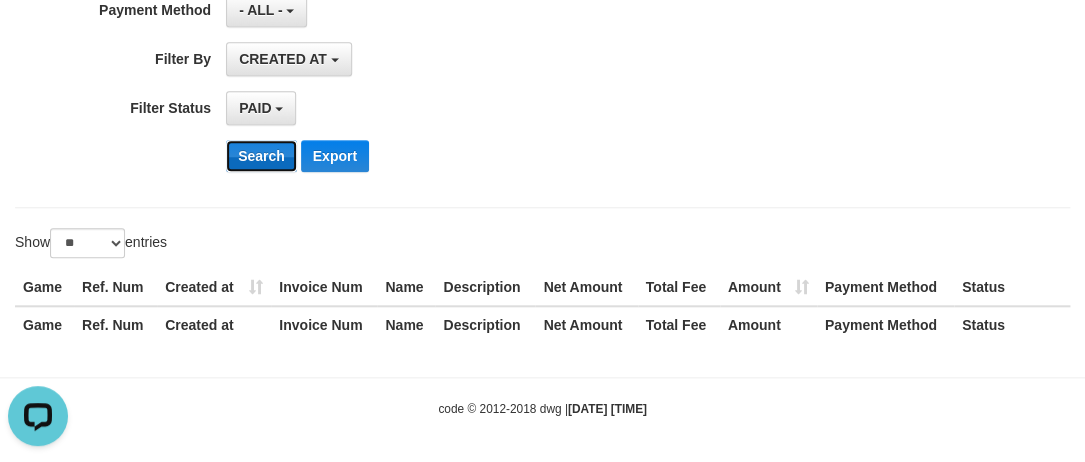 click on "Search" at bounding box center [261, 156] 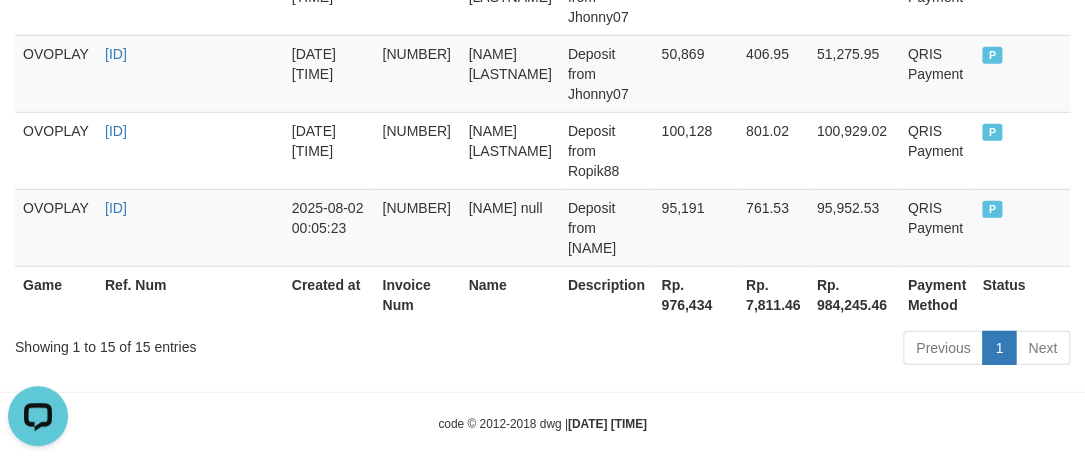 scroll, scrollTop: 1687, scrollLeft: 0, axis: vertical 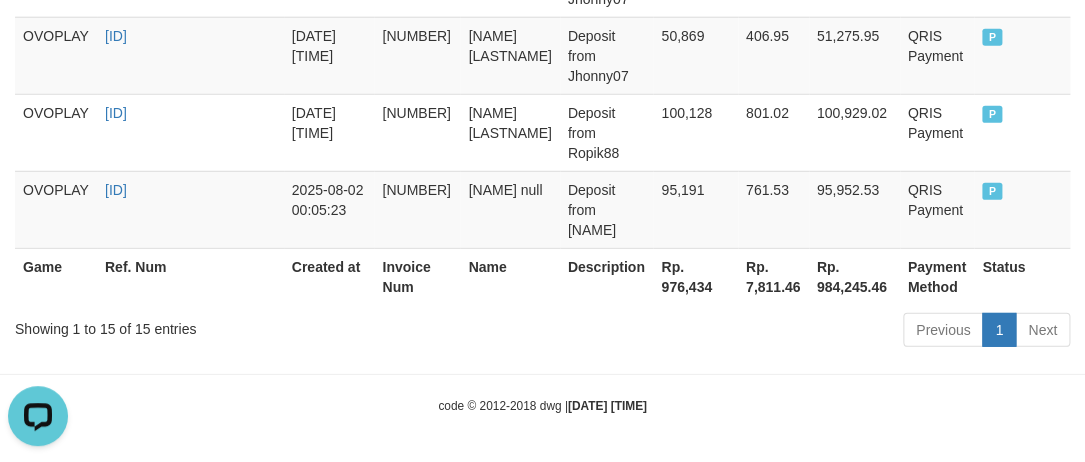 click on "Rp. 976,434" at bounding box center (695, 276) 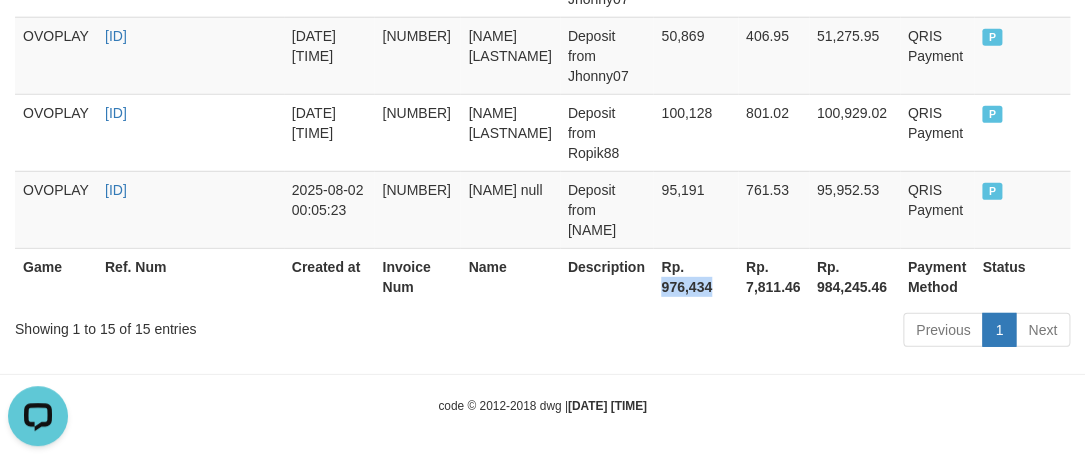click on "Rp. 976,434" at bounding box center [695, 276] 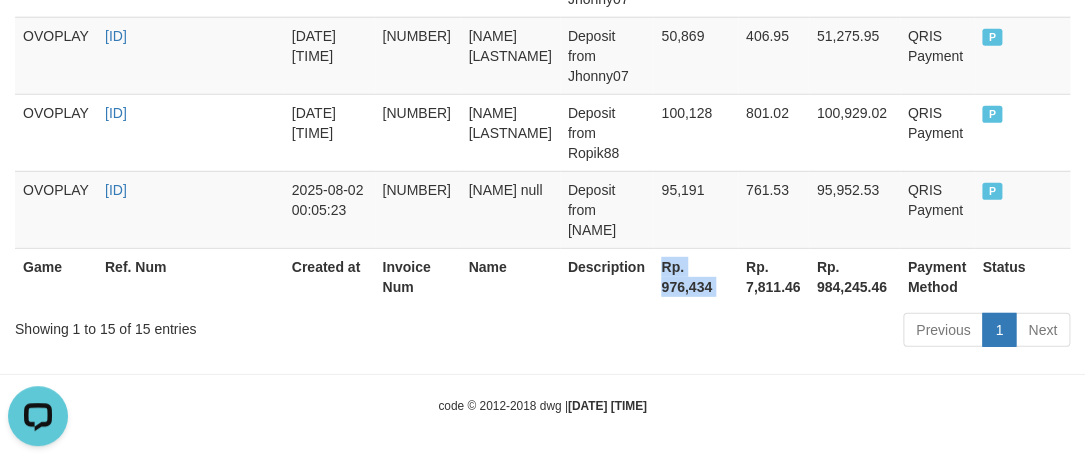 click on "Rp. 976,434" at bounding box center [695, 276] 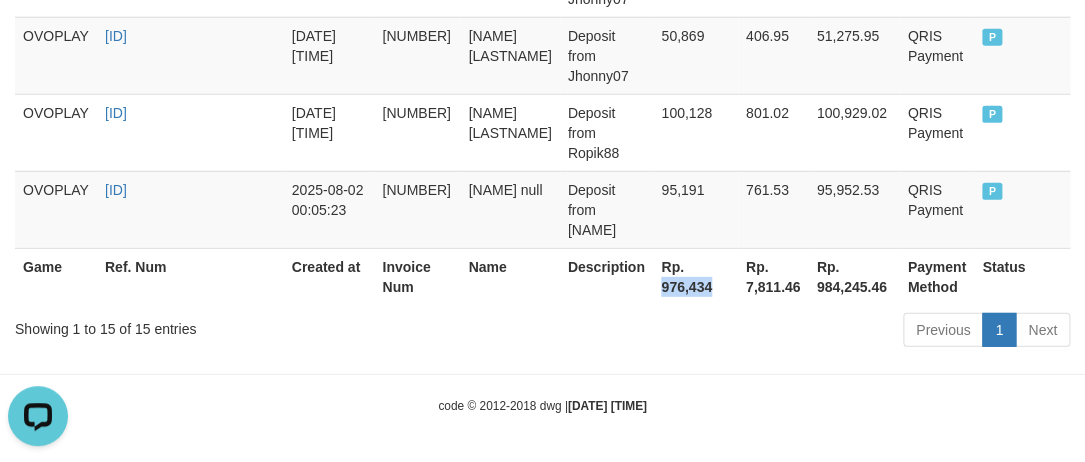 click on "Rp. 976,434" at bounding box center (695, 276) 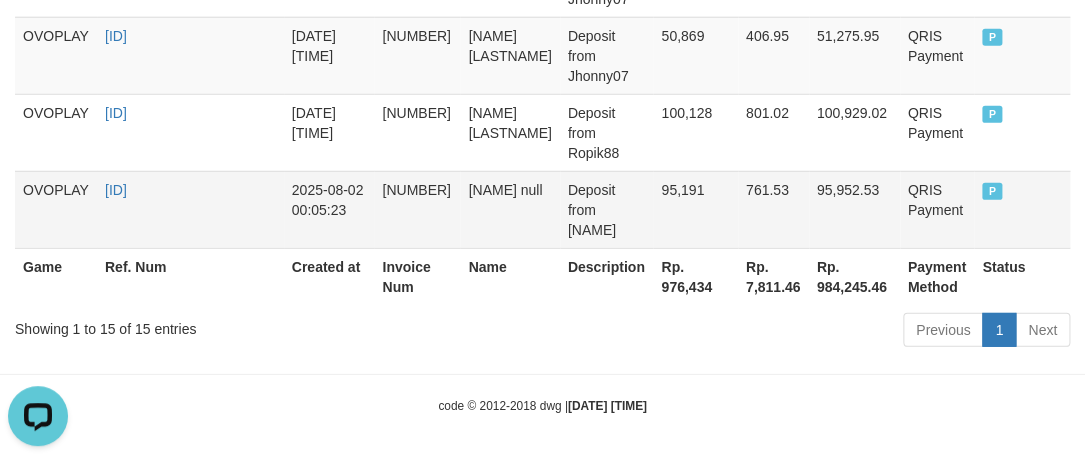 click on "[ID]" at bounding box center (190, 209) 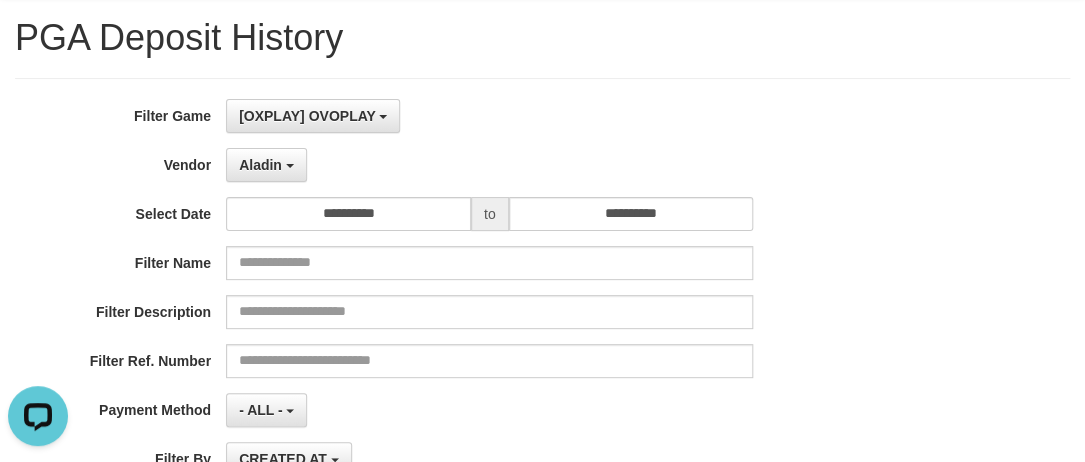 scroll, scrollTop: 0, scrollLeft: 0, axis: both 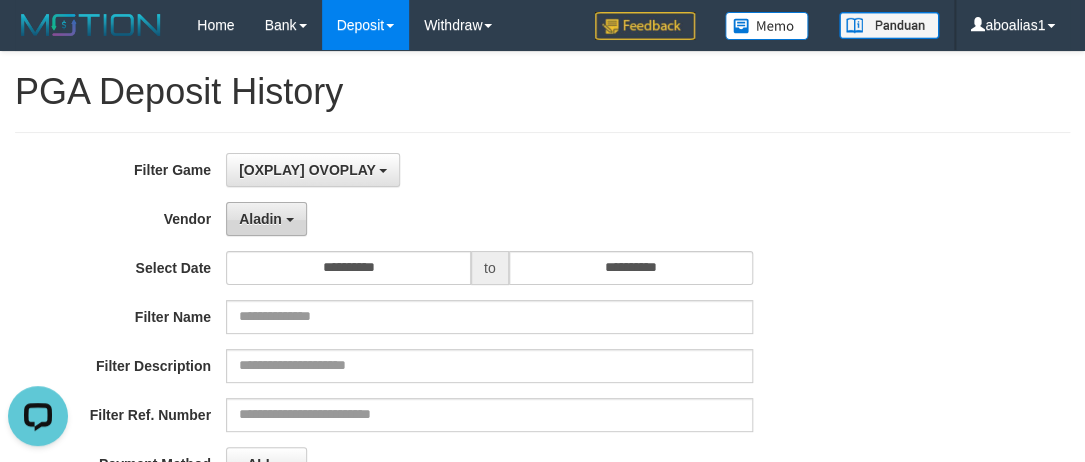 click at bounding box center (290, 220) 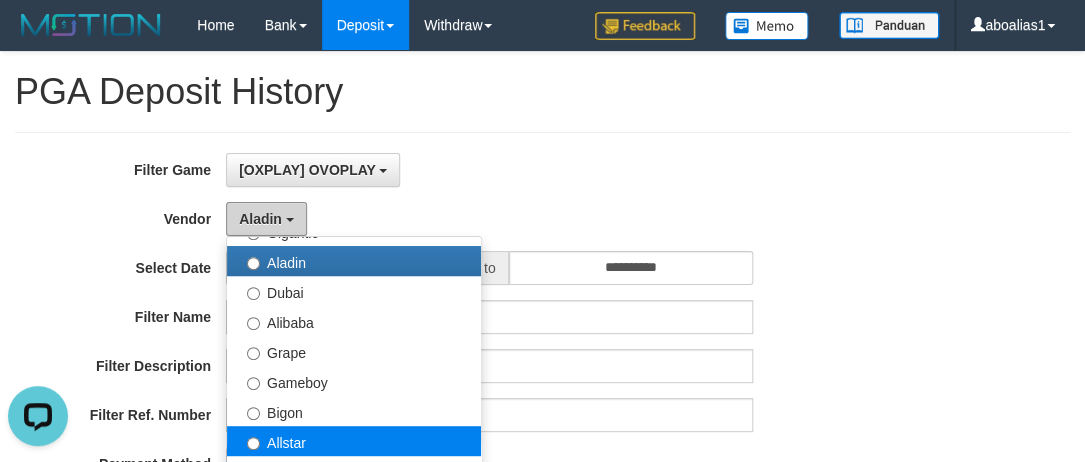 scroll, scrollTop: 272, scrollLeft: 0, axis: vertical 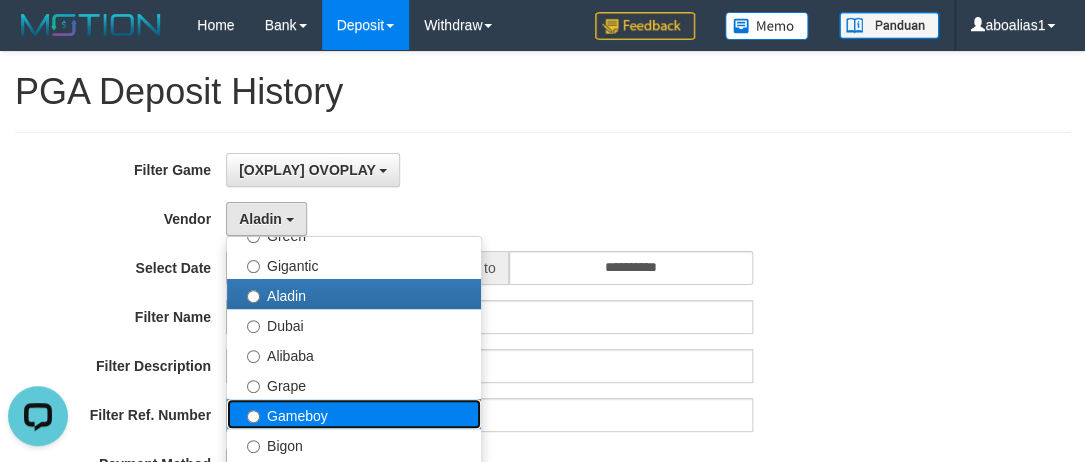 click on "Gameboy" at bounding box center (354, 414) 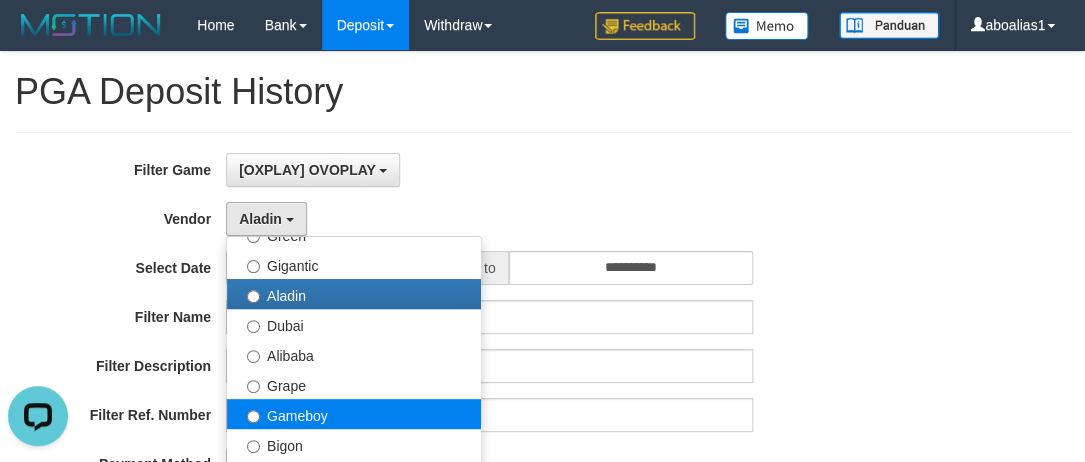select on "**********" 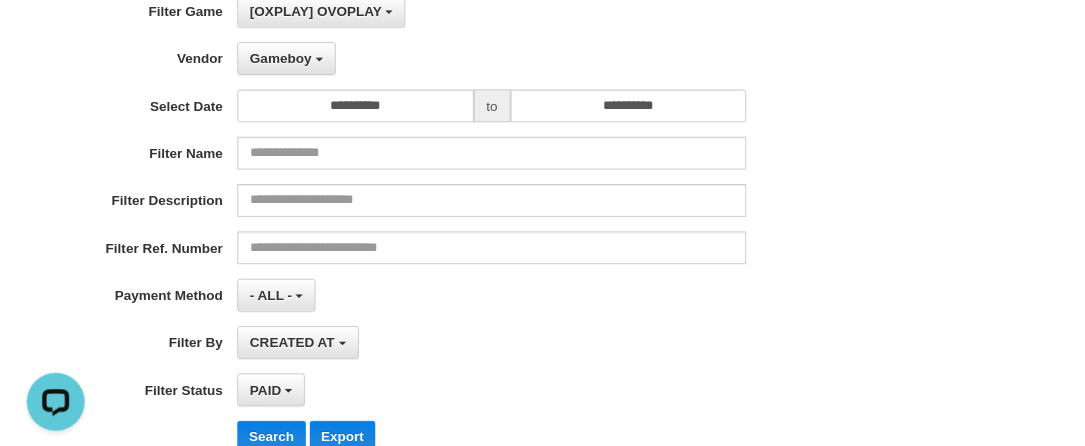 scroll, scrollTop: 454, scrollLeft: 0, axis: vertical 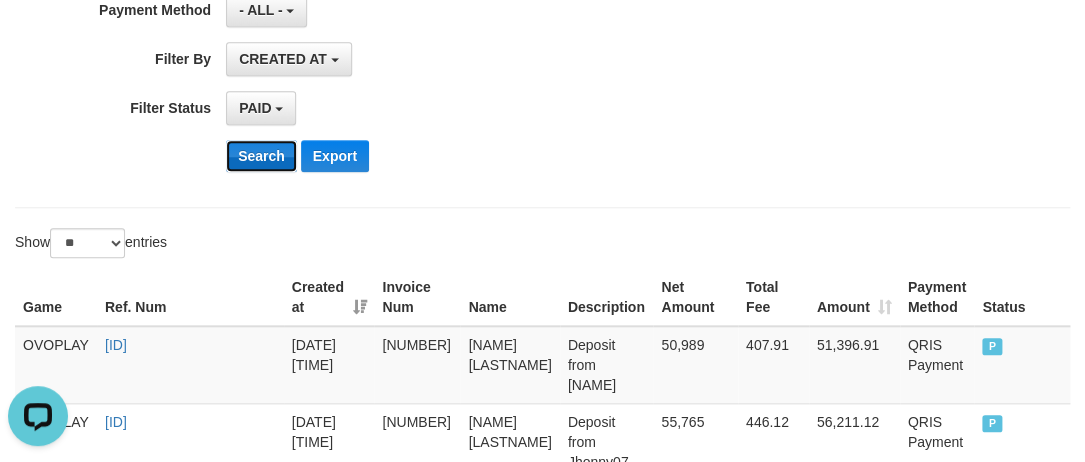click on "Search" at bounding box center [261, 156] 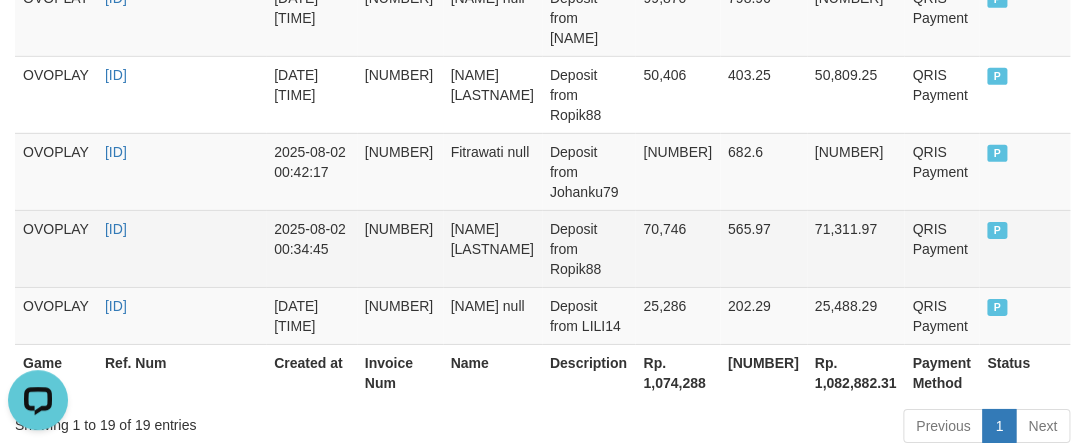 scroll, scrollTop: 1990, scrollLeft: 0, axis: vertical 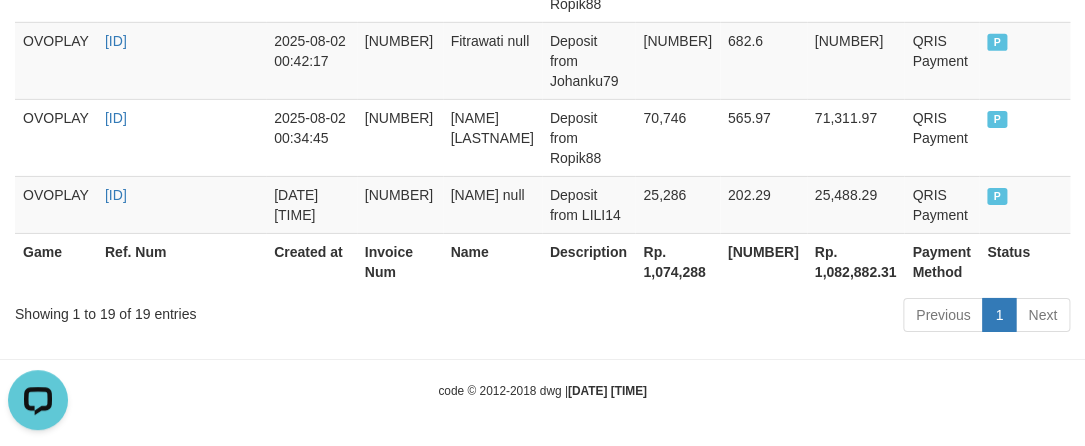 click on "Rp. 1,074,288" at bounding box center [677, 261] 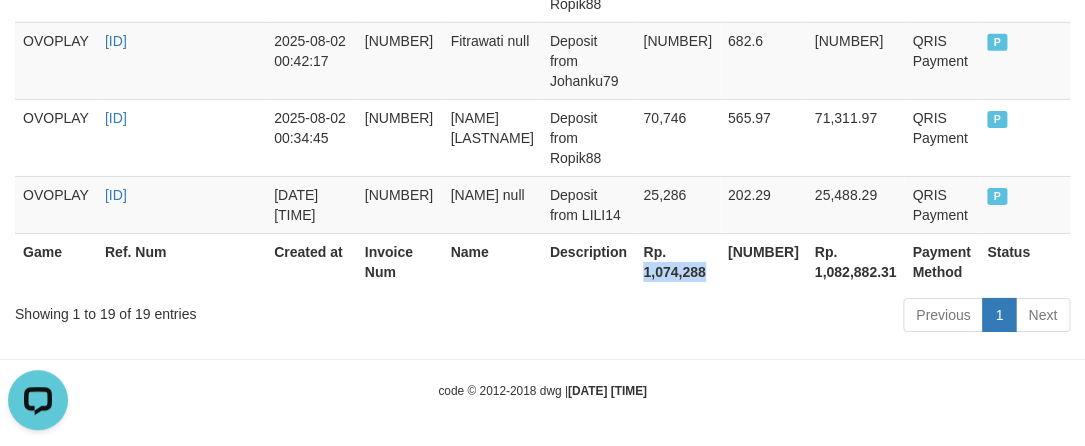 click on "Rp. 1,074,288" at bounding box center (677, 261) 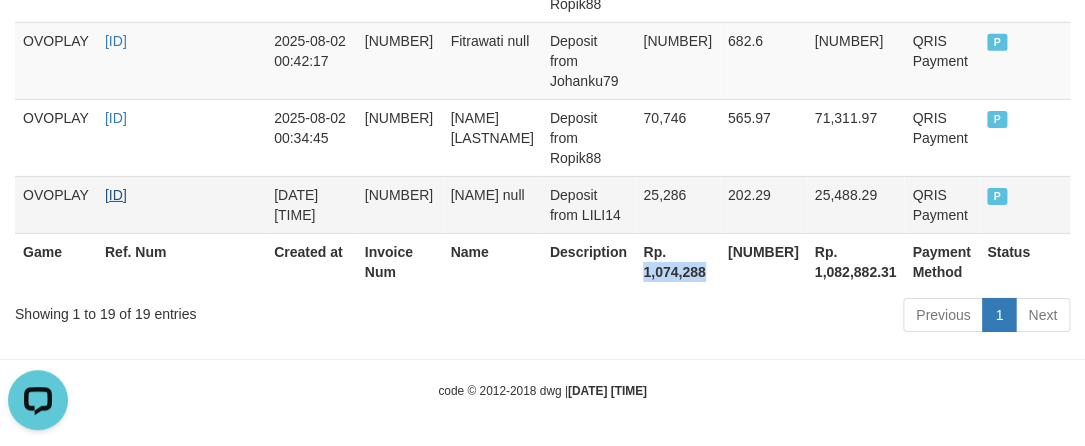 copy on "[NUMBER]" 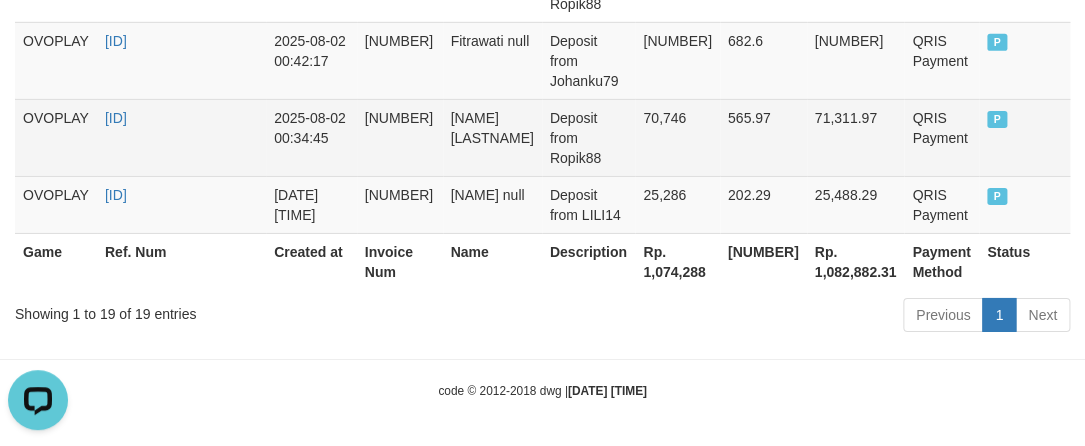 click on "[NUMBER]" at bounding box center [400, 137] 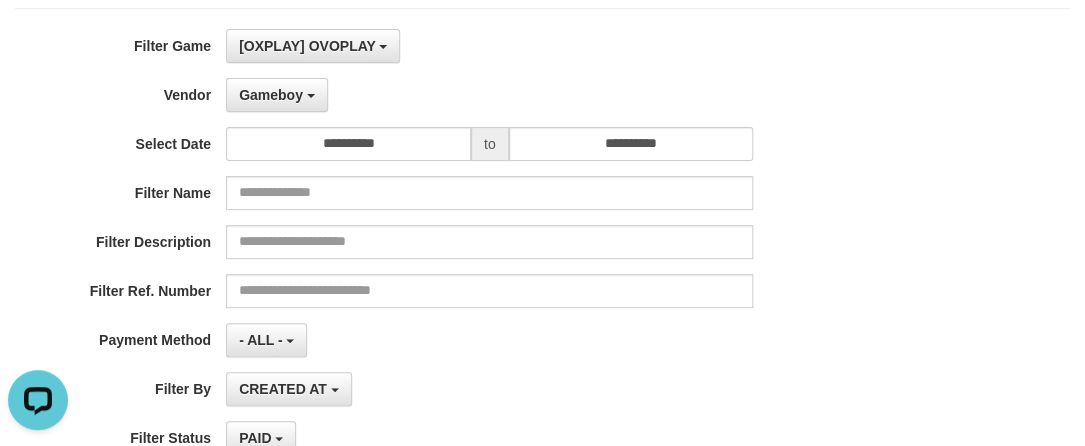 scroll, scrollTop: 0, scrollLeft: 0, axis: both 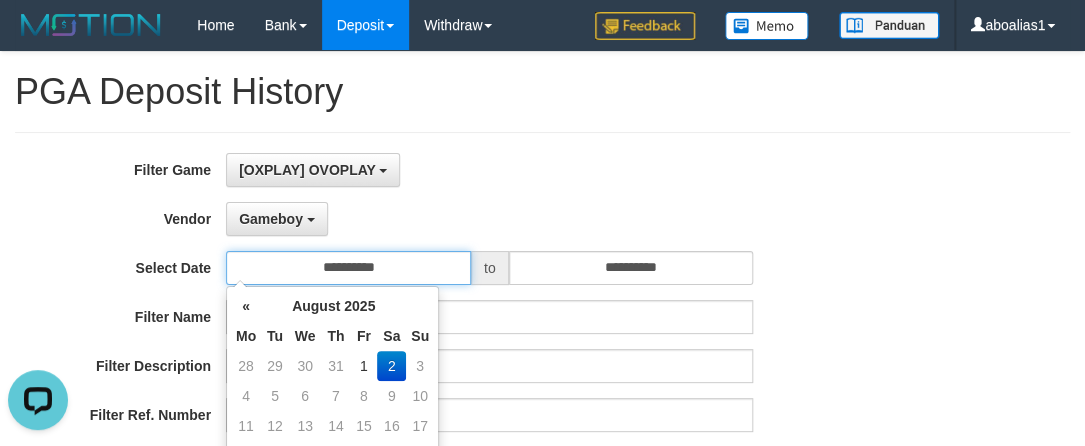 click on "**********" at bounding box center (348, 268) 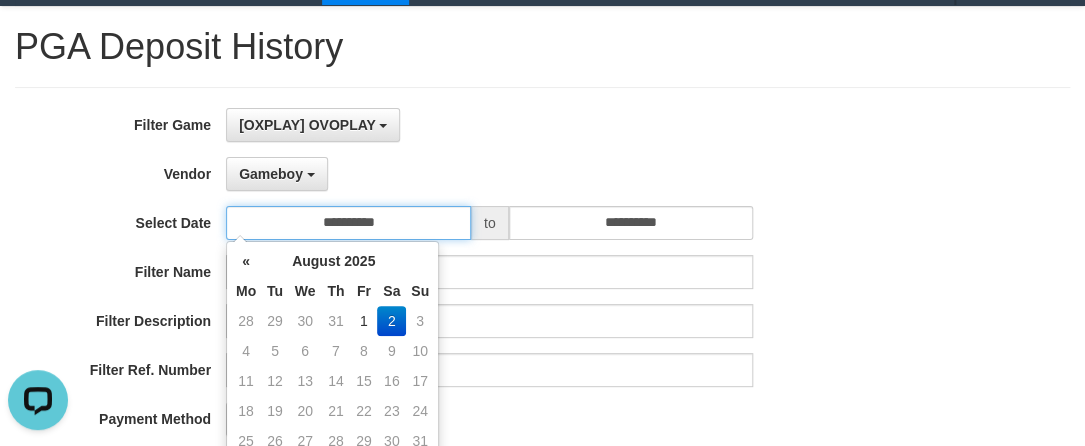 scroll, scrollTop: 90, scrollLeft: 0, axis: vertical 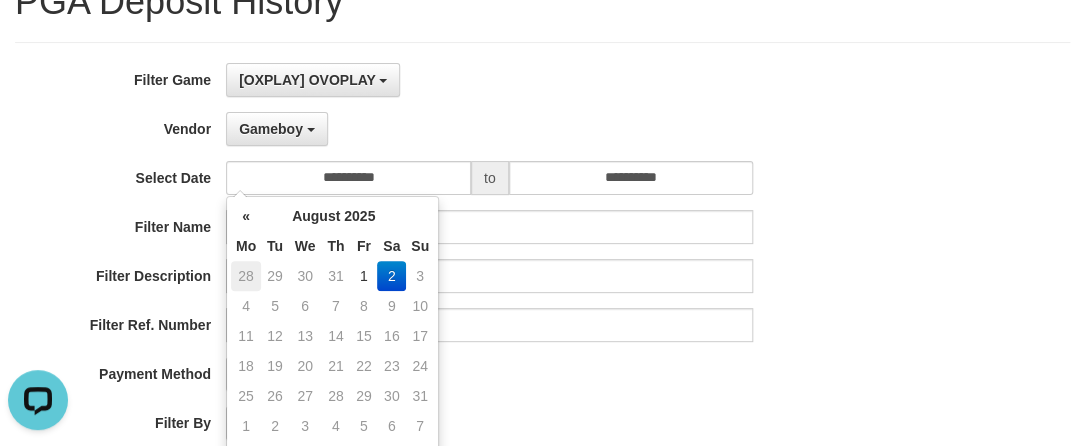 click on "28" at bounding box center (246, 276) 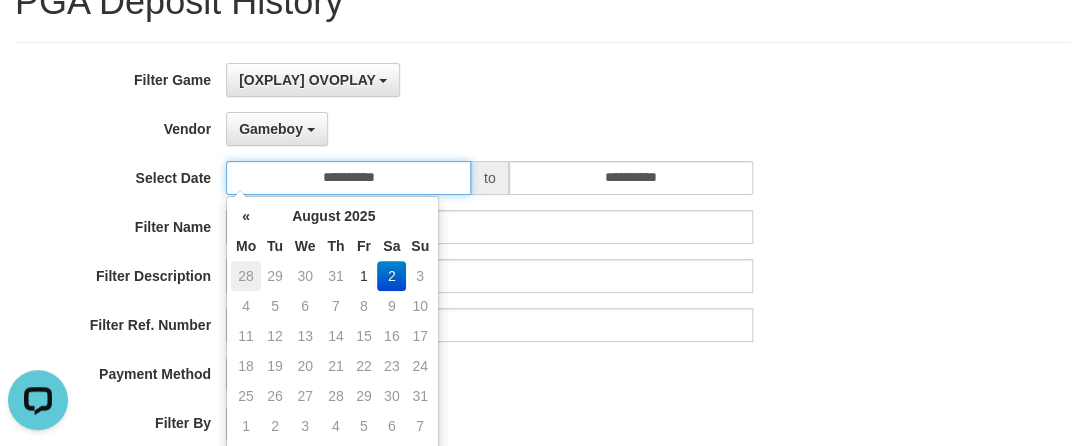 type on "**********" 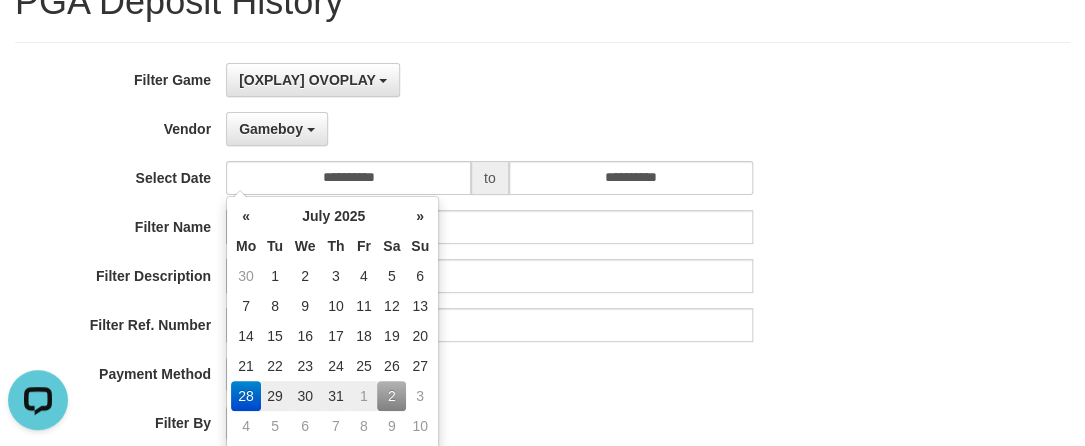click on "Gameboy    - Default Vendor -  Lucy  Luna  Atlas  WD LB  Java  Purple  Green  Gigantic  Aladin  Dubai  Alibaba  Grape  Gameboy  Bigon  Allstar  Xtr  Gama  IBX11  Borde  Indahjualpulsa  Lemavo  Gogogoy  Itudo  Yuwanatopup  Sidikgame  Voucher100  Awalpulsa  Lambda  Combo  IBX3 NUANSATOPUP  IBX3 Pusatjualpulsa  IBX3 Itemgame  IBX3 SILAKSA  IBX3 Makmurvoucher  IBX3 MAKMURTOPUP  IBX3 Pilihvoucher" at bounding box center [489, 129] 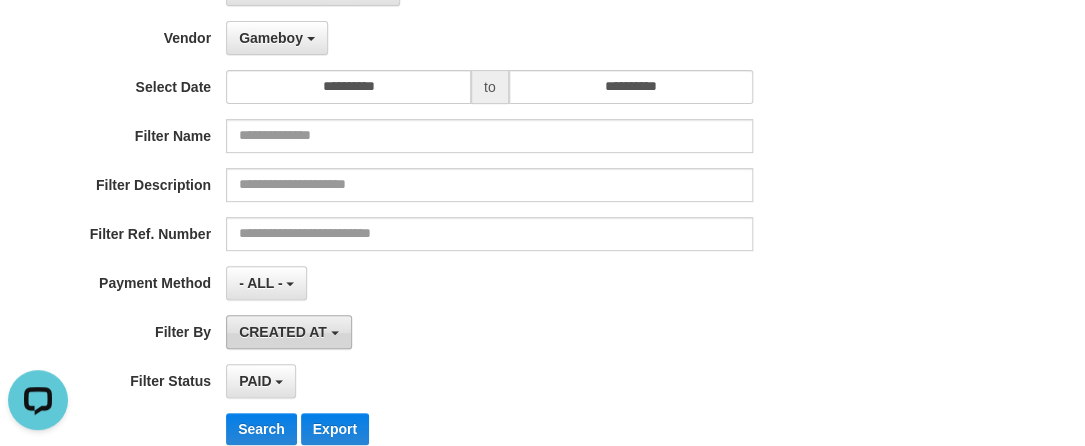 click on "CREATED AT" at bounding box center [283, 332] 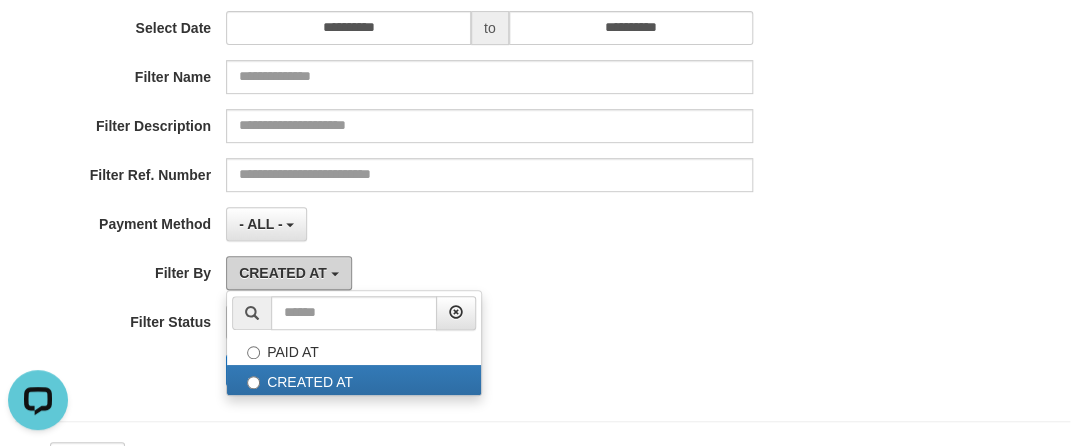 scroll, scrollTop: 272, scrollLeft: 0, axis: vertical 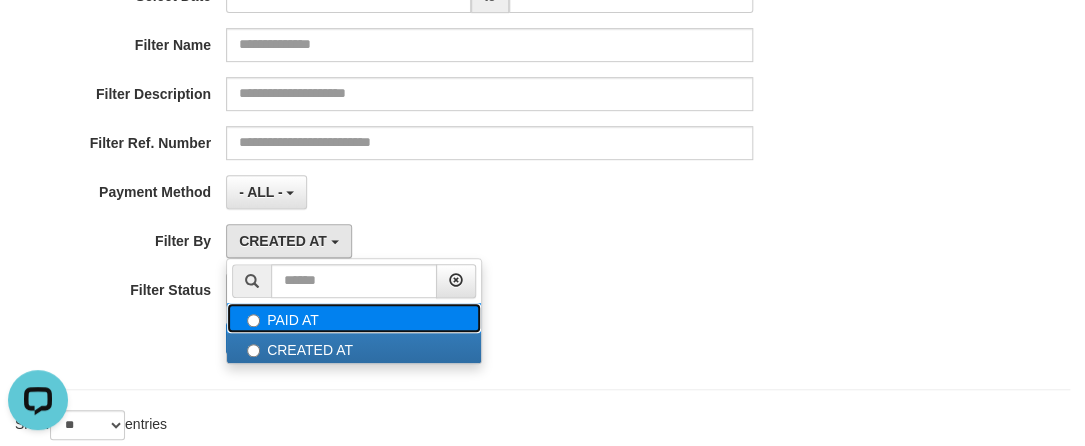 click on "PAID AT" at bounding box center (354, 318) 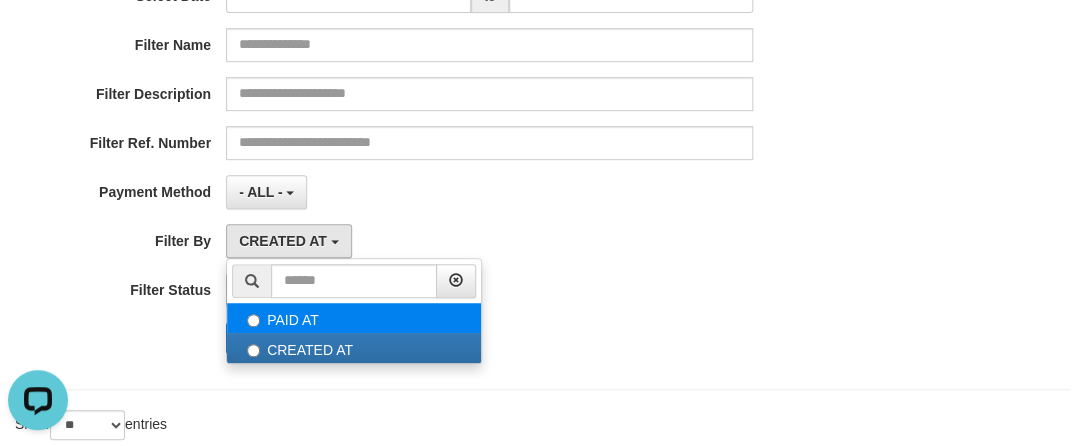 select on "*" 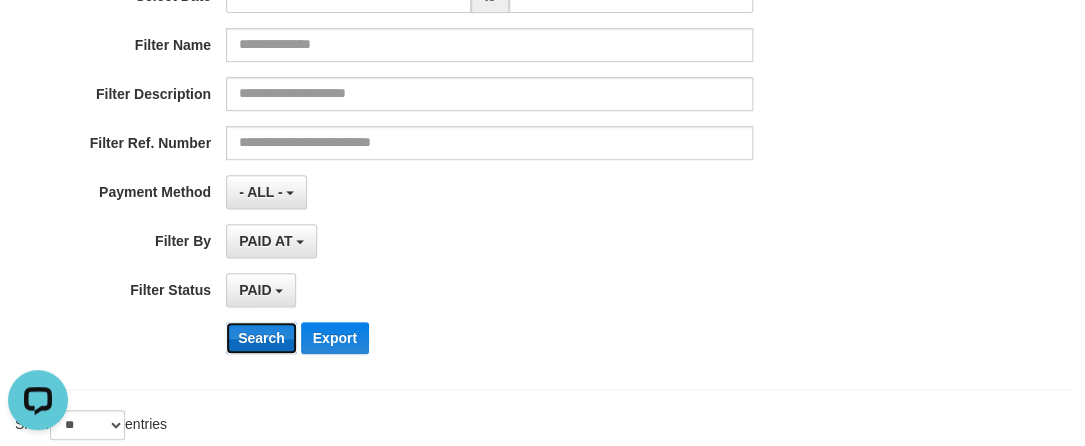 click on "Search" at bounding box center (261, 338) 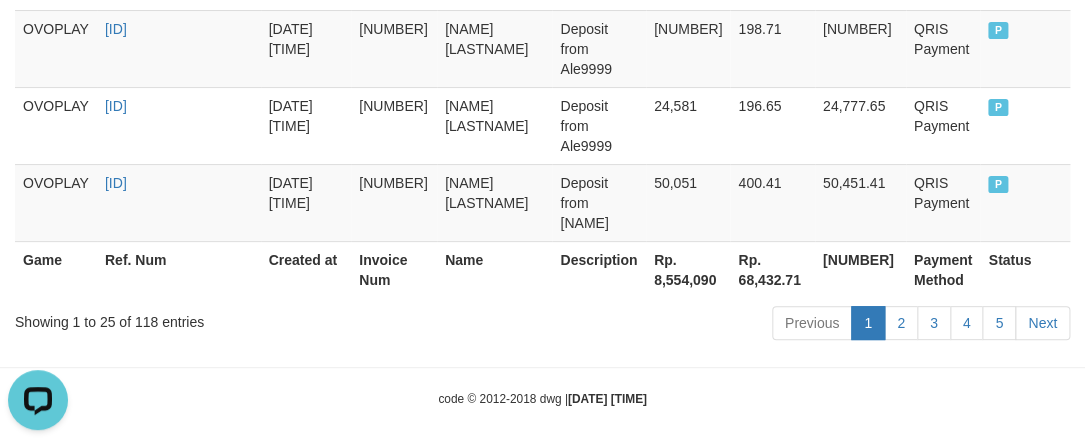 scroll, scrollTop: 2451, scrollLeft: 0, axis: vertical 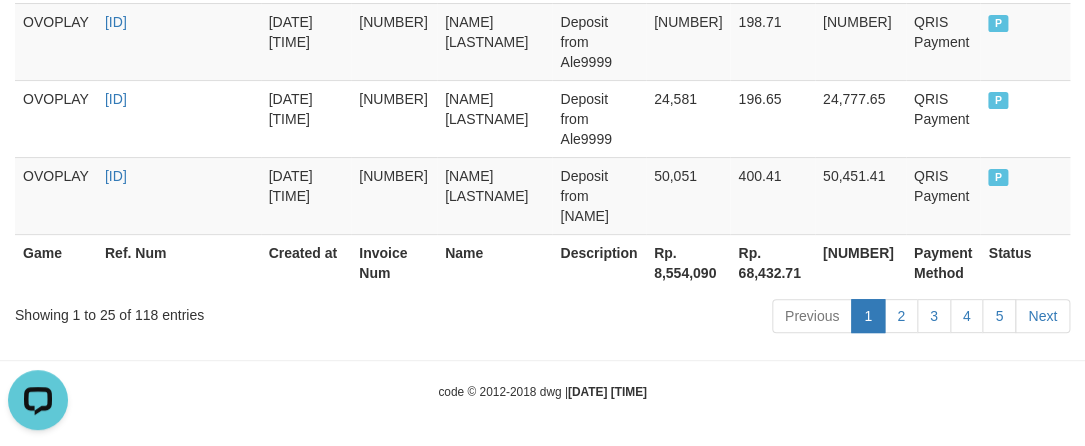 click on "Rp. 8,554,090" at bounding box center (688, 262) 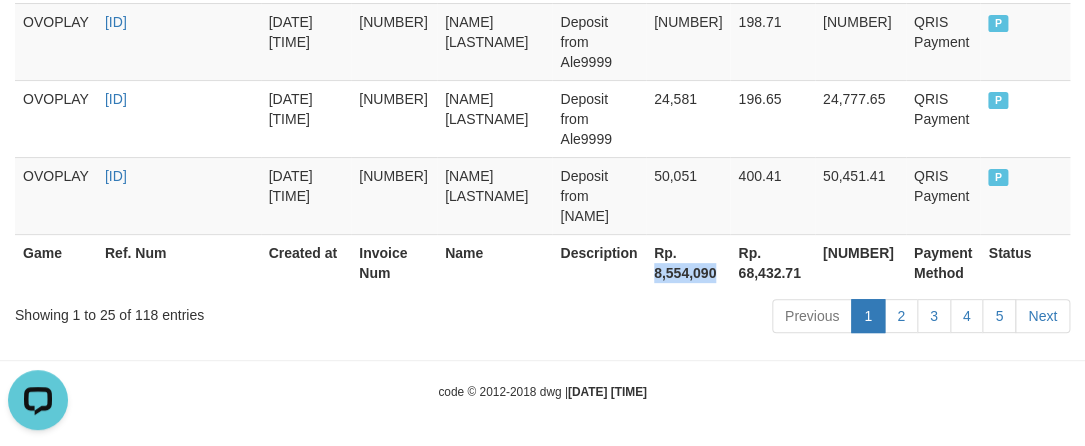 click on "Rp. 8,554,090" at bounding box center [688, 262] 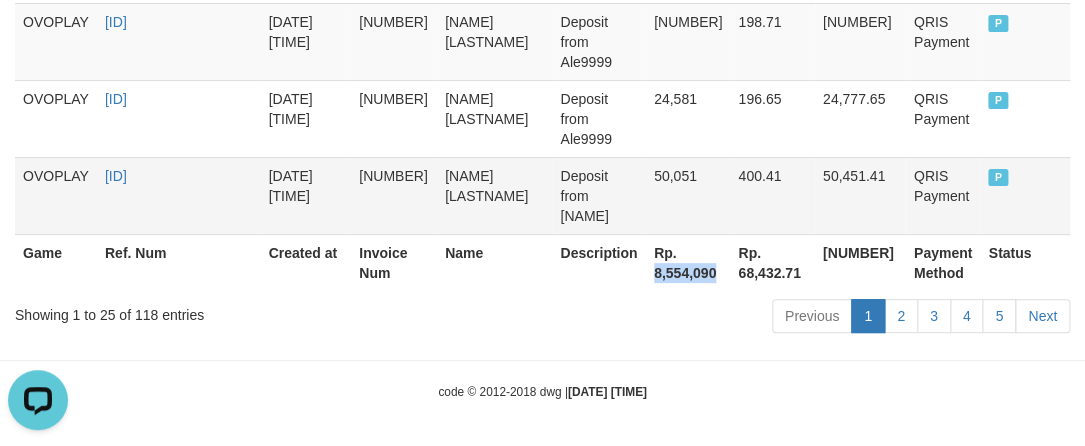 copy on "8,554,090" 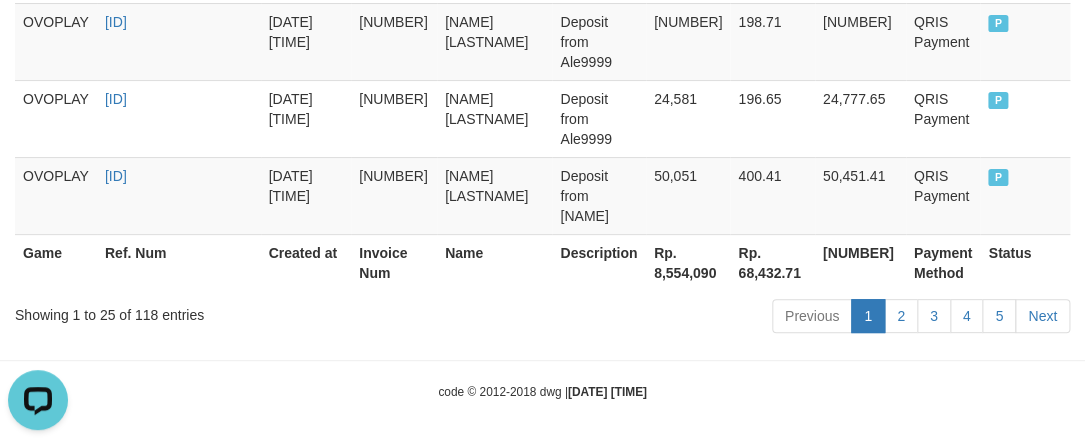 click on "Previous 1 2 3 4 5 Next" at bounding box center (768, 318) 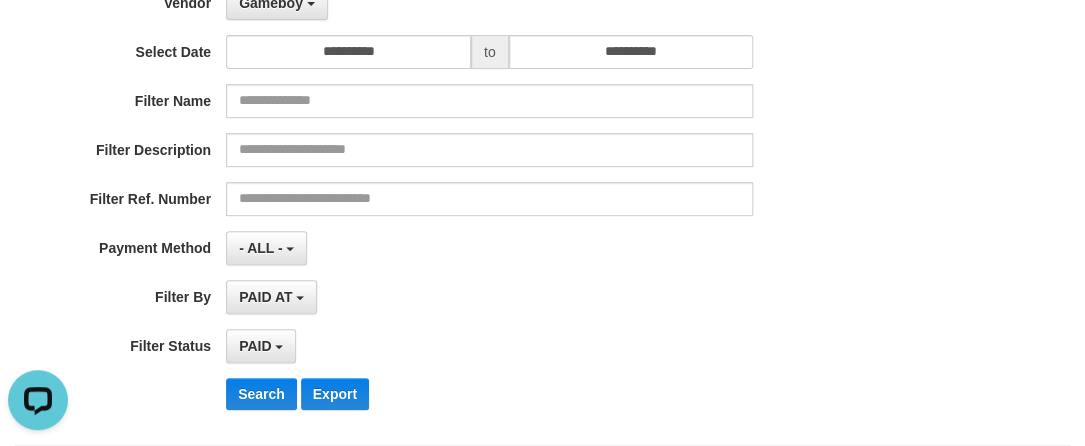 scroll, scrollTop: 0, scrollLeft: 0, axis: both 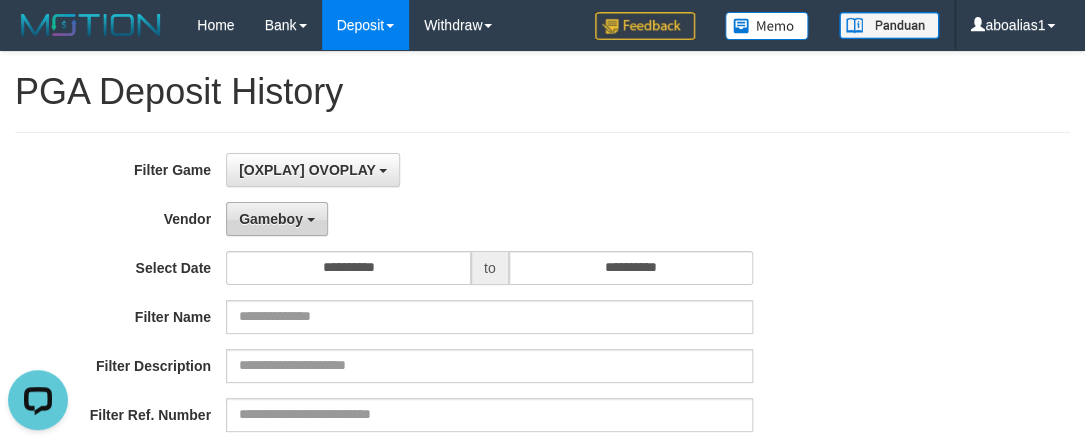 click on "Gameboy" at bounding box center [277, 219] 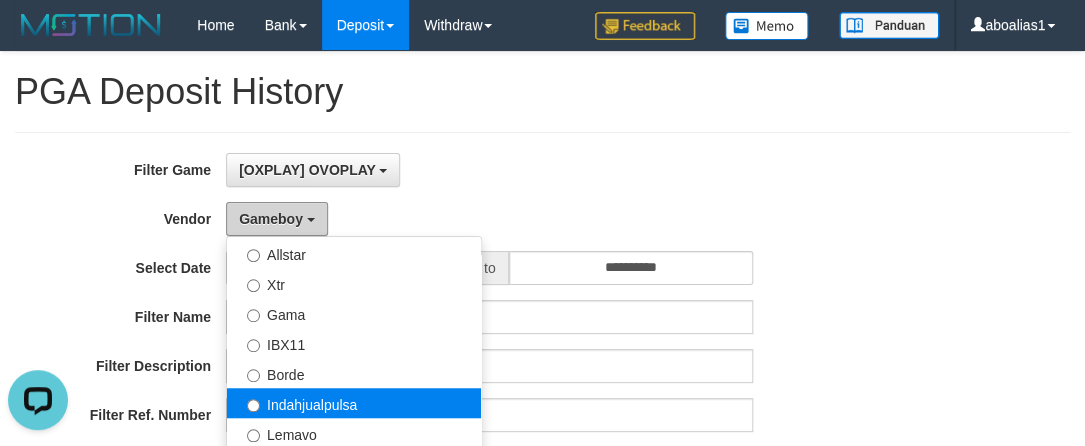 scroll, scrollTop: 655, scrollLeft: 0, axis: vertical 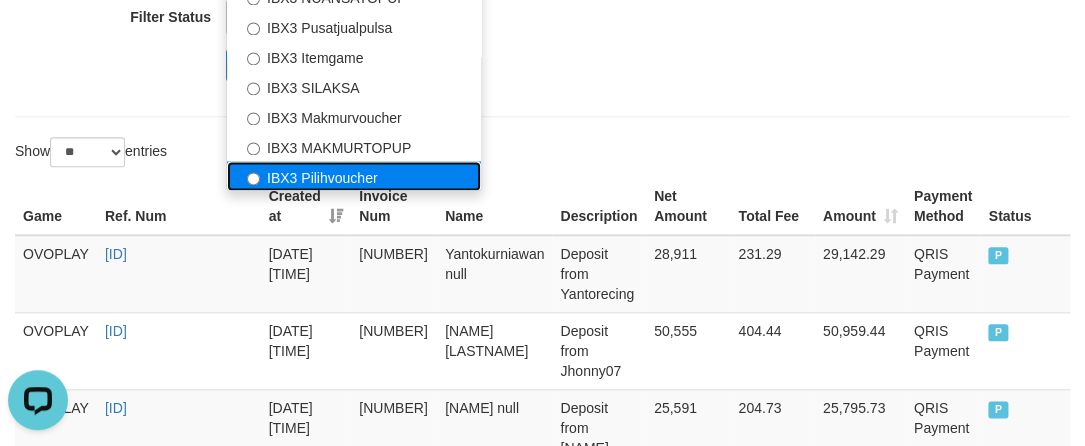 click on "IBX3 Pilihvoucher" at bounding box center (354, 176) 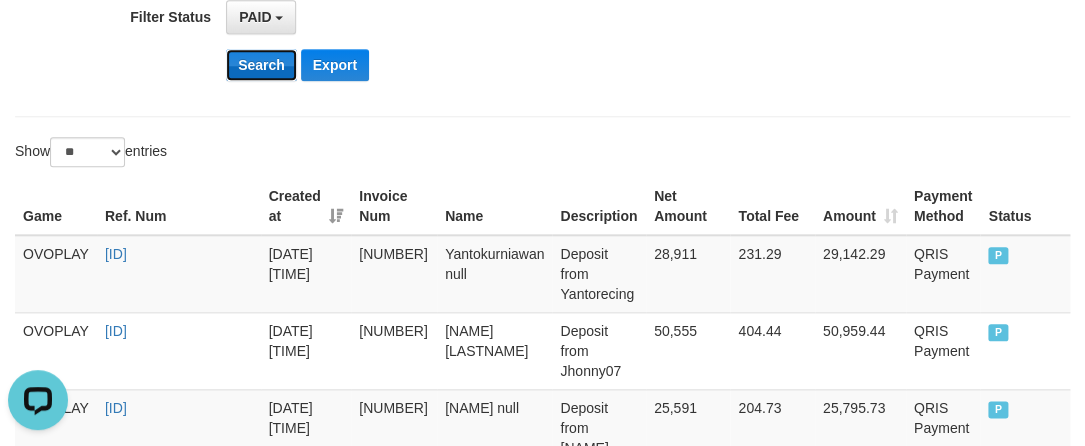 click on "Search" at bounding box center (261, 65) 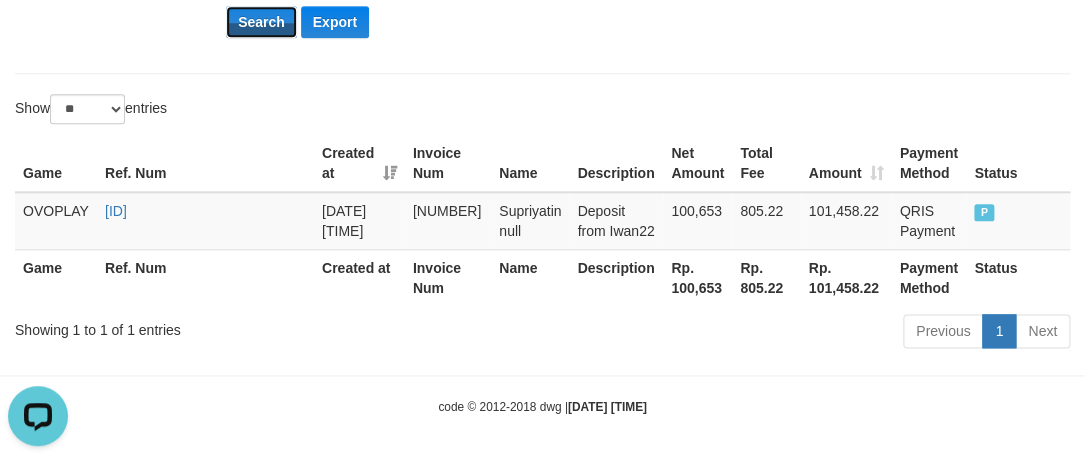 scroll, scrollTop: 590, scrollLeft: 0, axis: vertical 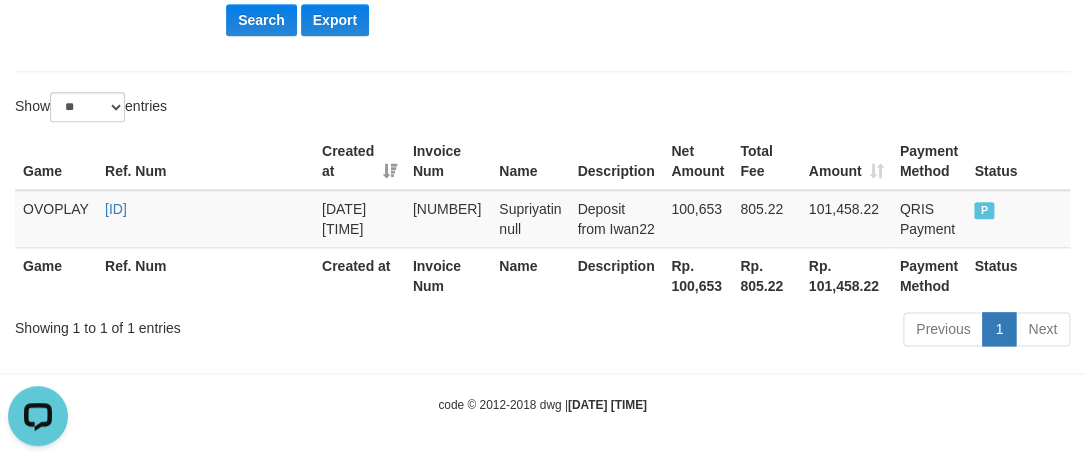 click on "Rp. 100,653" at bounding box center [697, 275] 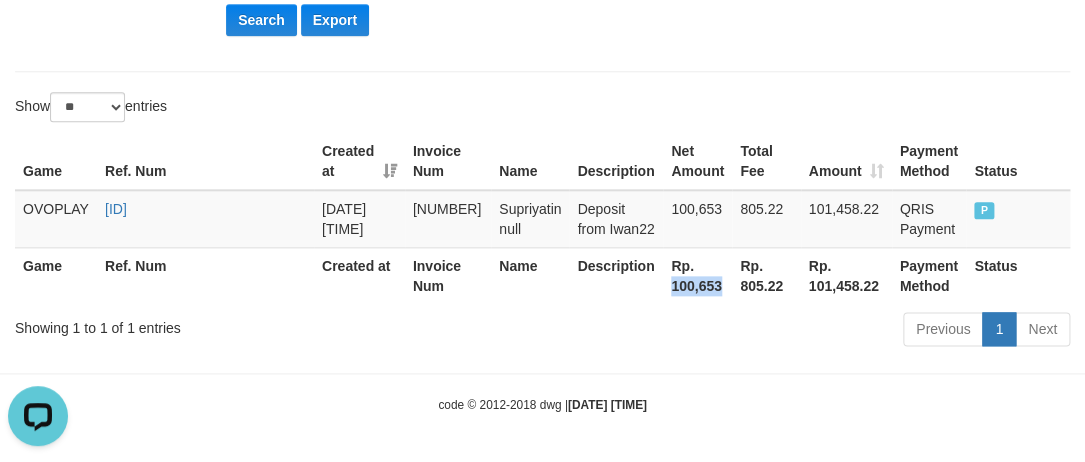 click on "Rp. 100,653" at bounding box center [697, 275] 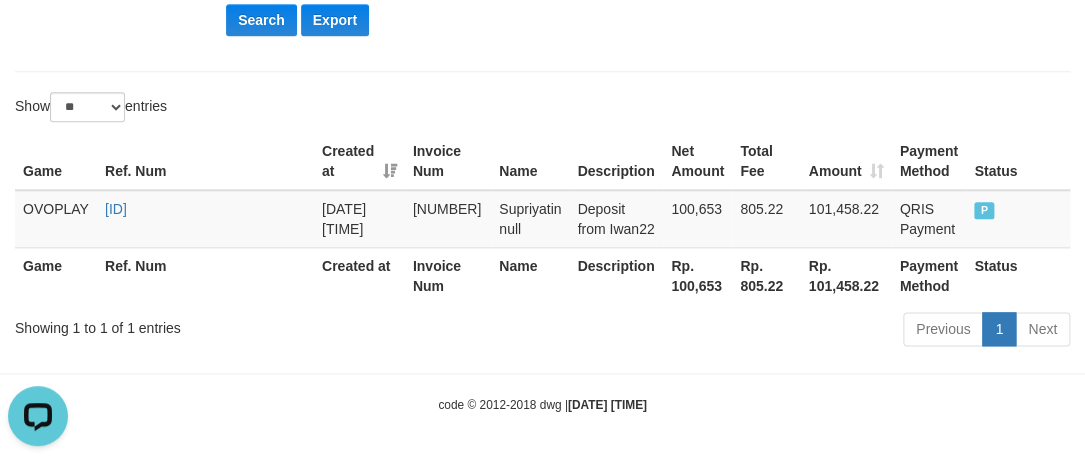 click on "Toggle navigation
Home
Bank
Account List
Load
By Website
Group
[OXPLAY]													OVOPLAY
By Load Group (DPS)
Group abo-ovoplay
Mutasi Bank
Search
Sync
Note Mutasi
Deposit" at bounding box center [542, -63] 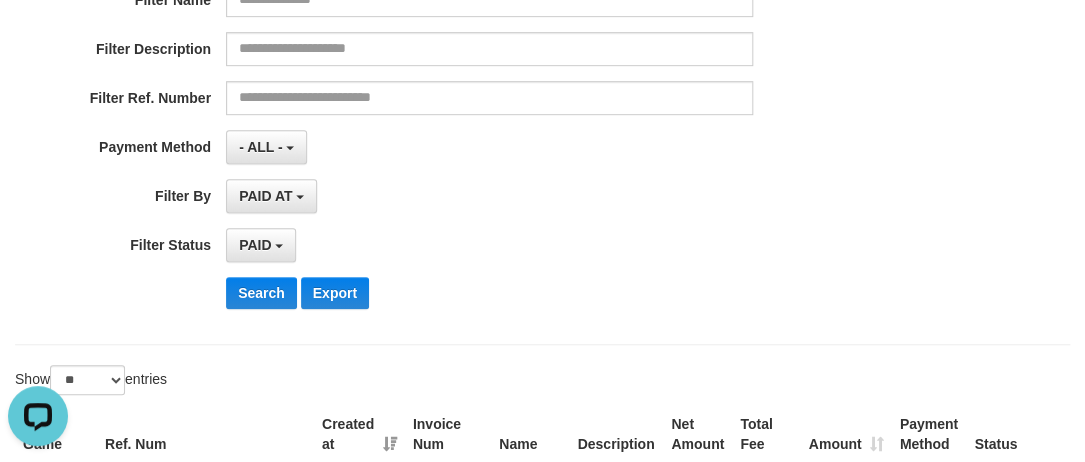 scroll, scrollTop: 0, scrollLeft: 0, axis: both 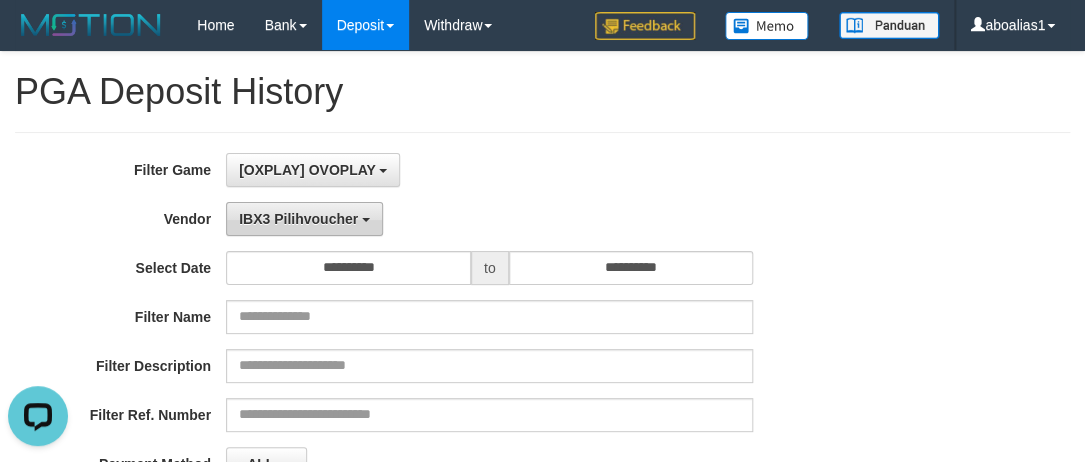 click on "IBX3 Pilihvoucher" at bounding box center (298, 219) 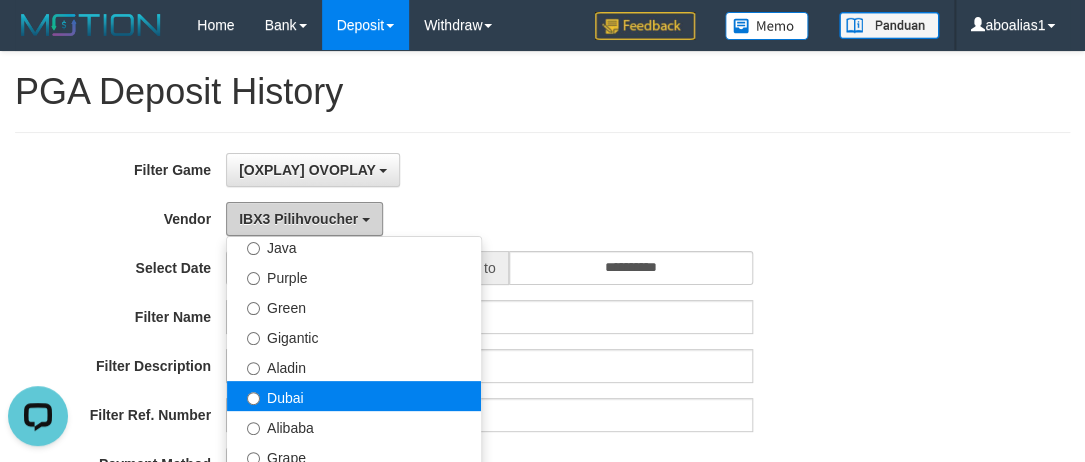 scroll, scrollTop: 291, scrollLeft: 0, axis: vertical 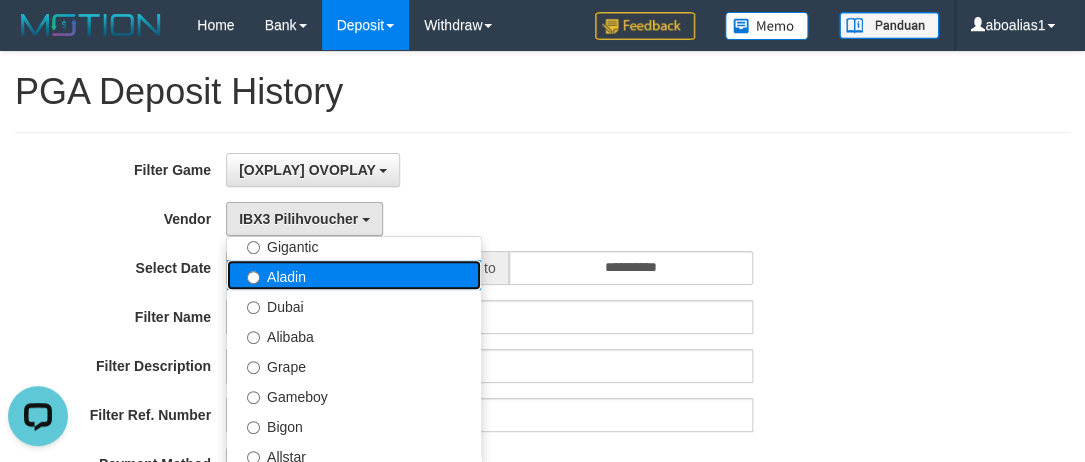 click on "Aladin" at bounding box center [354, 275] 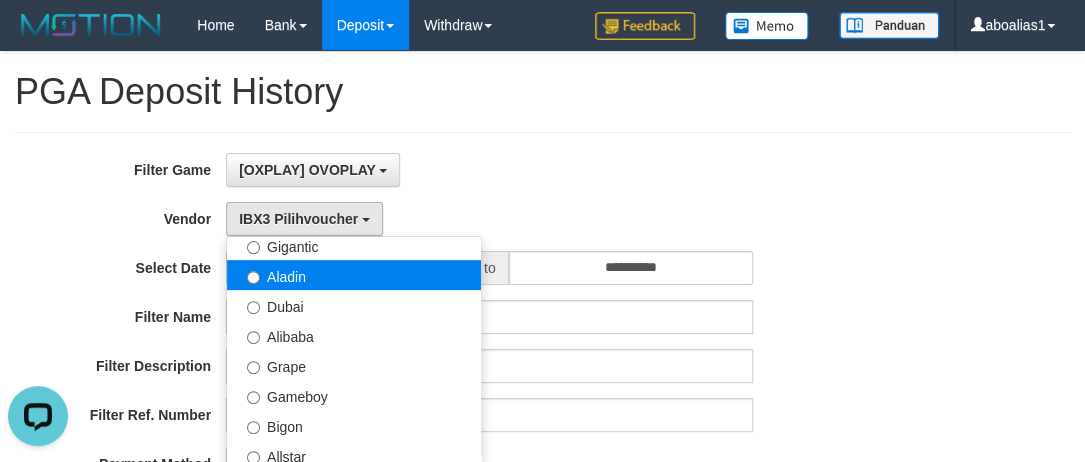 select on "**********" 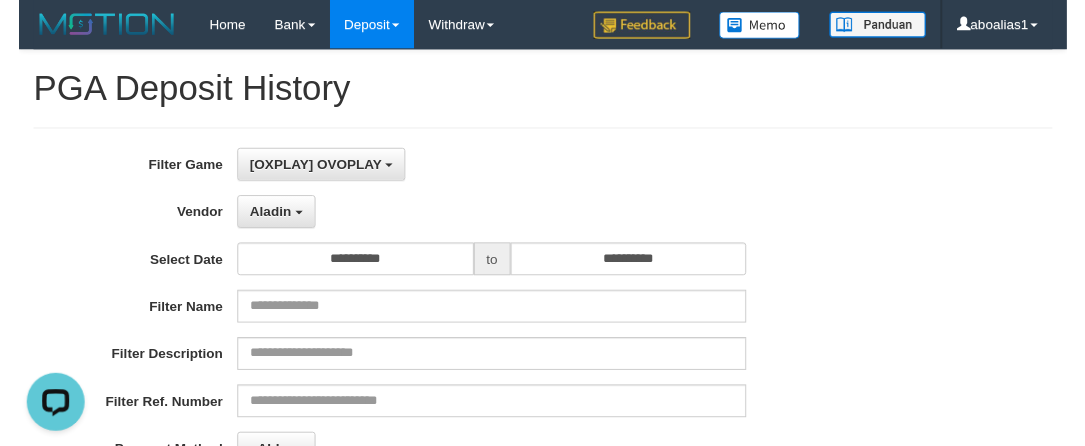 scroll, scrollTop: 272, scrollLeft: 0, axis: vertical 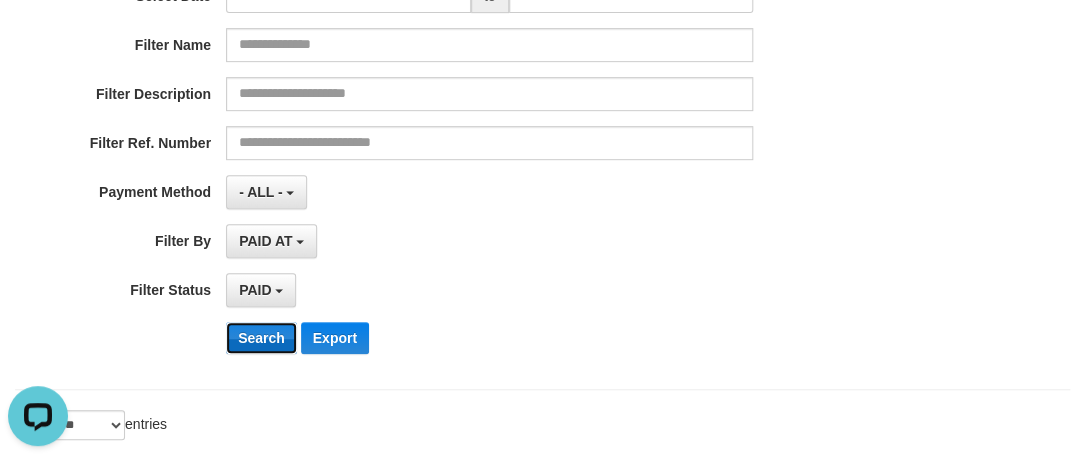 click on "Search" at bounding box center (261, 338) 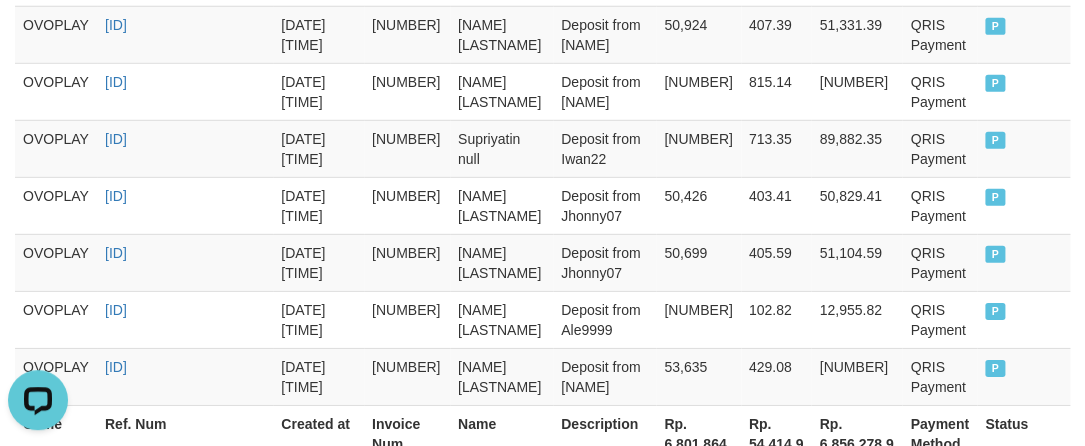 scroll, scrollTop: 1971, scrollLeft: 0, axis: vertical 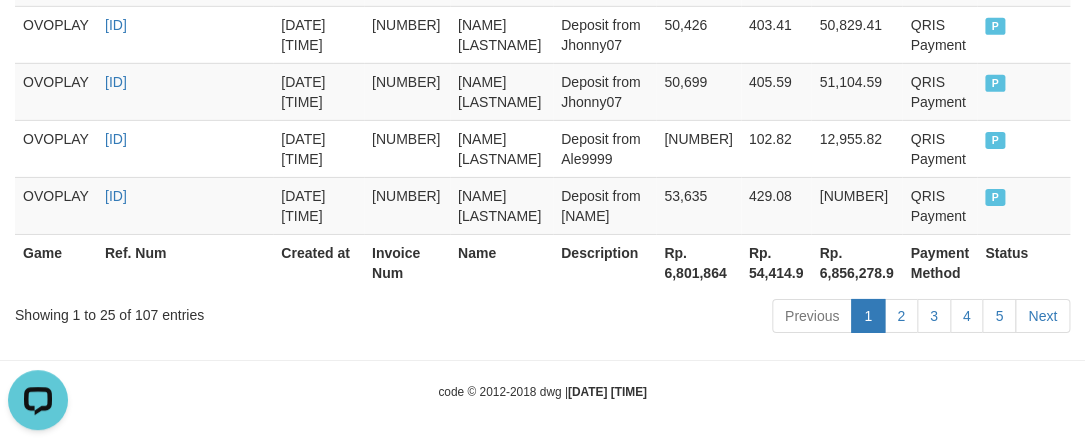 click on "Rp. 6,801,864" at bounding box center [698, 262] 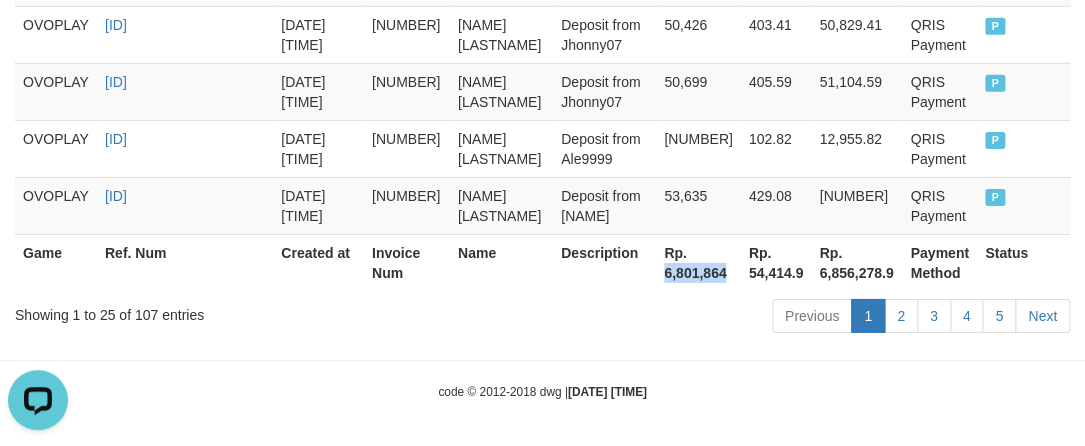 click on "Rp. 6,801,864" at bounding box center (698, 262) 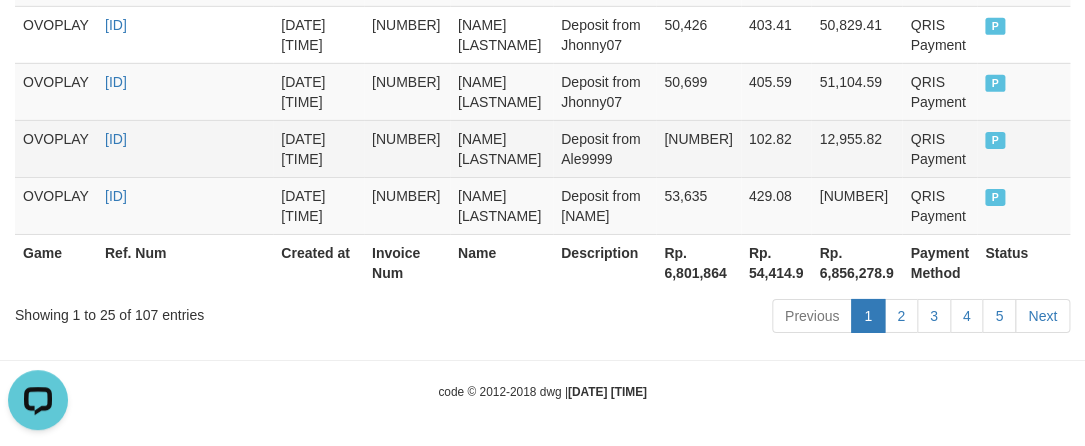 click on "[NAME] [LASTNAME]" at bounding box center [501, 148] 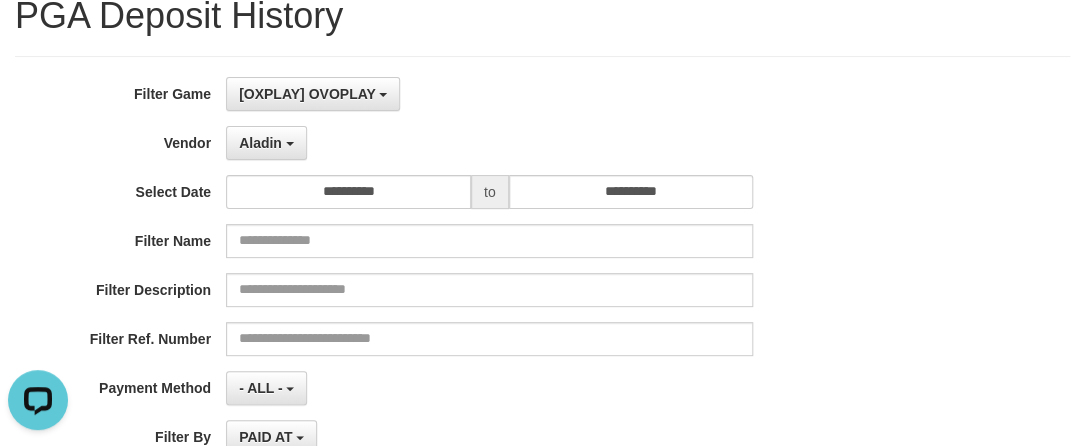 scroll, scrollTop: 0, scrollLeft: 0, axis: both 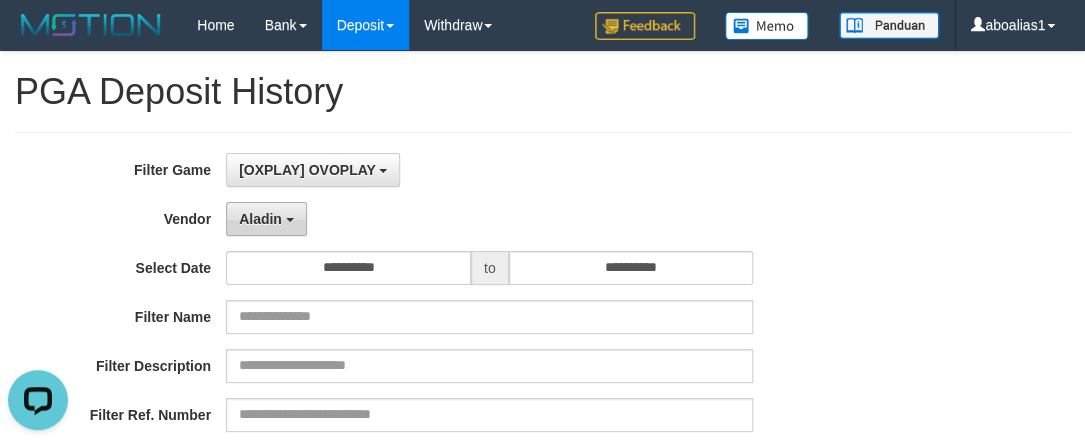click on "Aladin" at bounding box center [260, 219] 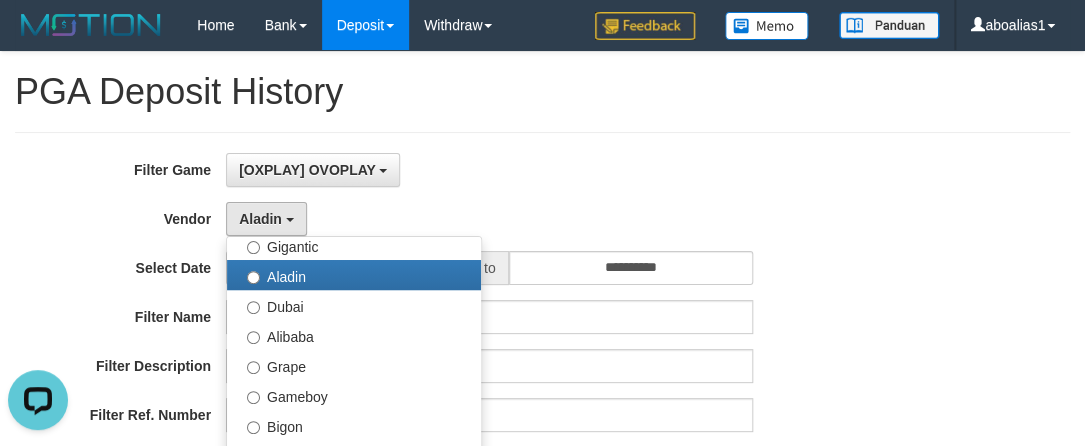 click on "Aladin    - Default Vendor -  [NAME]  [NAME]  Atlas  WD LB  Java  Purple  Green  Gigantic  Aladin  Dubai  Alibaba  Grape  Gameboy  Bigon  Allstar  Xtr  Gama  IBX11  Borde  Indahjualpulsa  Lemavo  Gogogoy  Itudo  Yuwanatopup  Sidikgame  Voucher100  Awalpulsa  Lambda  Combo  IBX3 NUANSATOPUP  IBX3 Pusatjualpulsa  IBX3 Itemgame  IBX3 SILAKSA  IBX3 Makmurvoucher  IBX3 MAKMURTOPUP  IBX3 Pilihvoucher" at bounding box center (489, 219) 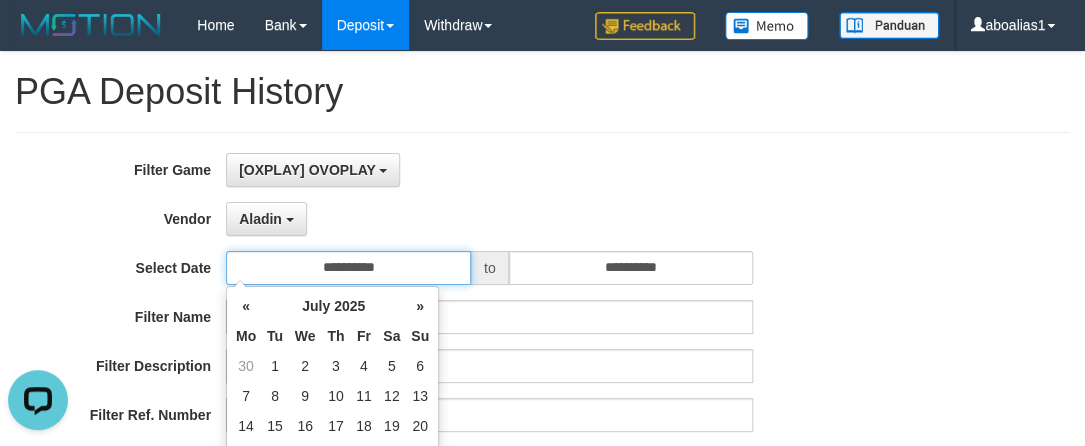 click on "**********" at bounding box center [348, 268] 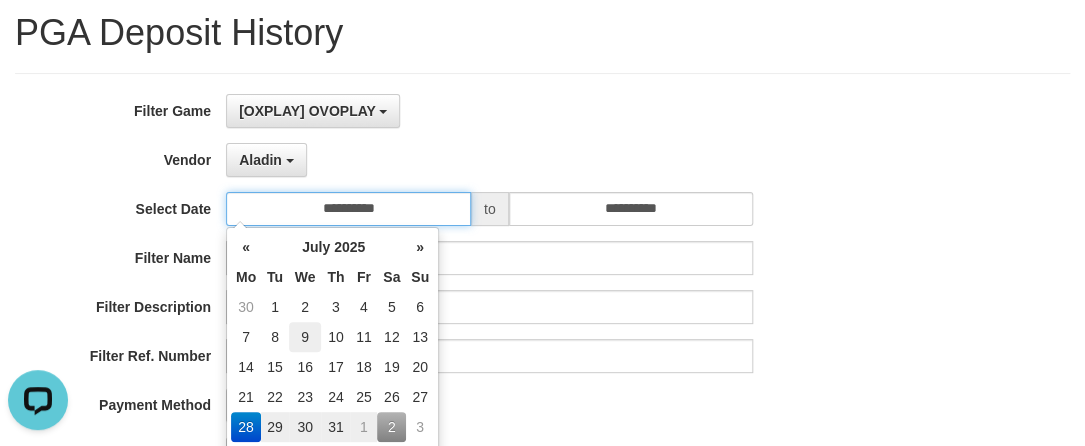 scroll, scrollTop: 90, scrollLeft: 0, axis: vertical 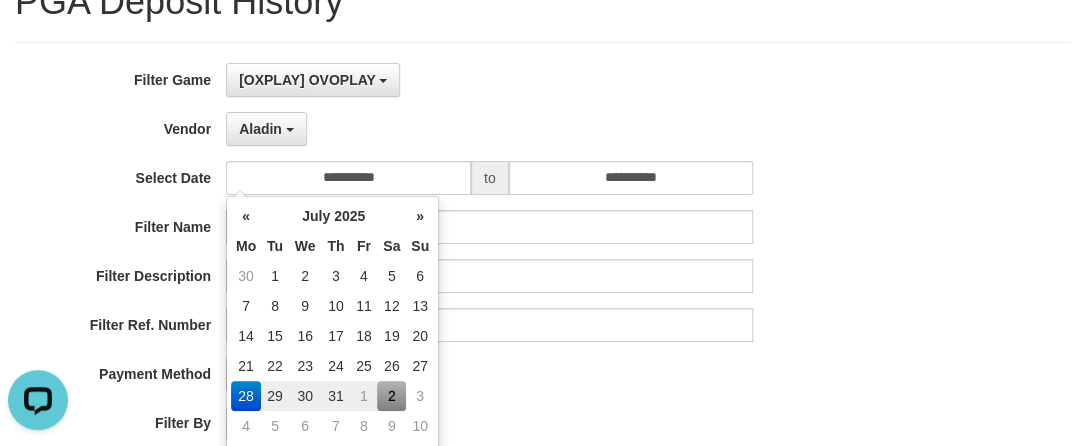 click on "2" at bounding box center (391, 396) 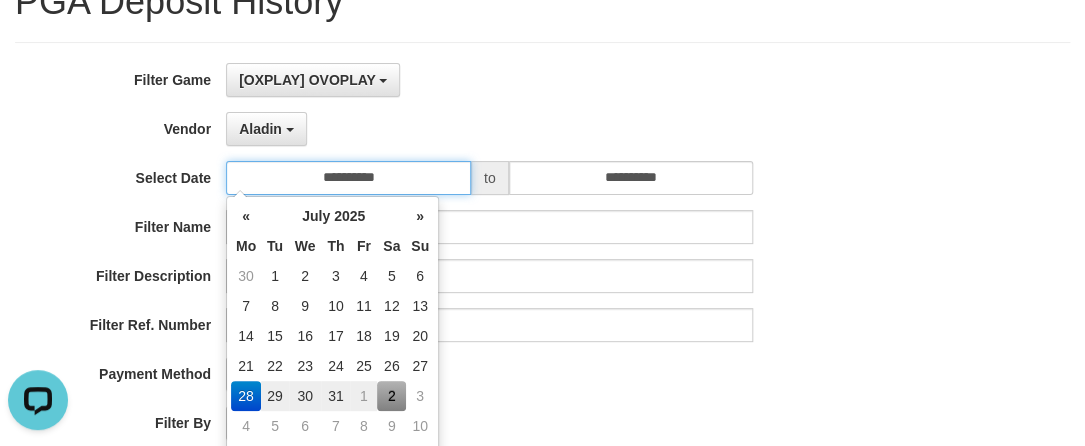 type on "**********" 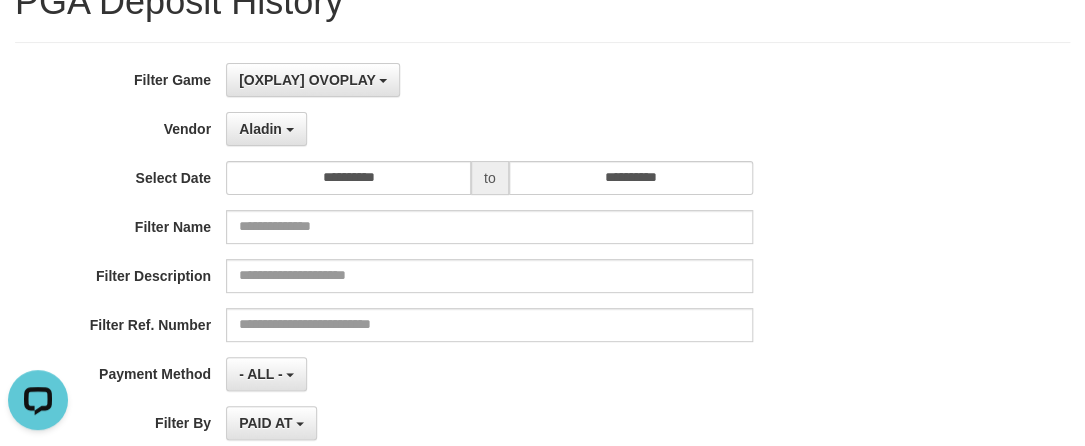 click on "Aladin    - Default Vendor -  [NAME]  [NAME]  Atlas  WD LB  Java  Purple  Green  Gigantic  Aladin  Dubai  Alibaba  Grape  Gameboy  Bigon  Allstar  Xtr  Gama  IBX11  Borde  Indahjualpulsa  Lemavo  Gogogoy  Itudo  Yuwanatopup  Sidikgame  Voucher100  Awalpulsa  Lambda  Combo  IBX3 NUANSATOPUP  IBX3 Pusatjualpulsa  IBX3 Itemgame  IBX3 SILAKSA  IBX3 Makmurvoucher  IBX3 MAKMURTOPUP  IBX3 Pilihvoucher" at bounding box center [489, 129] 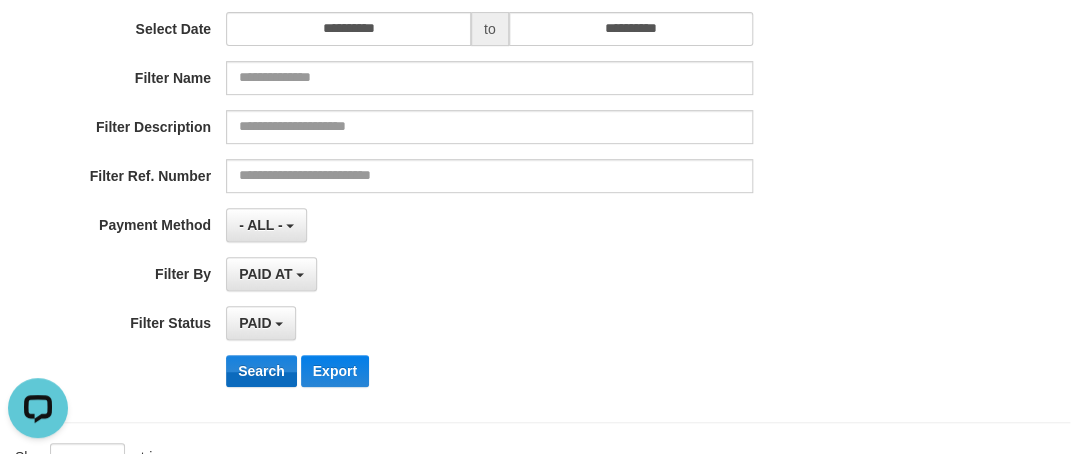 scroll, scrollTop: 454, scrollLeft: 0, axis: vertical 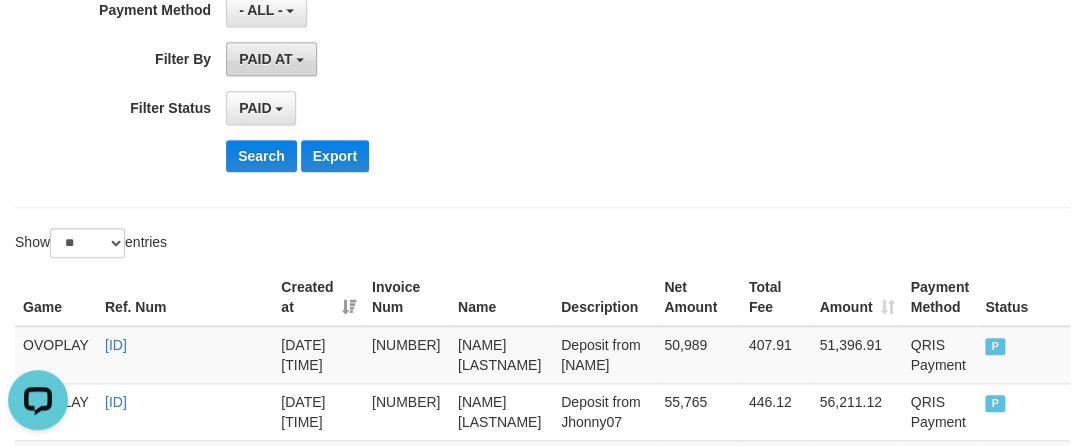 click on "PAID AT" at bounding box center [265, 59] 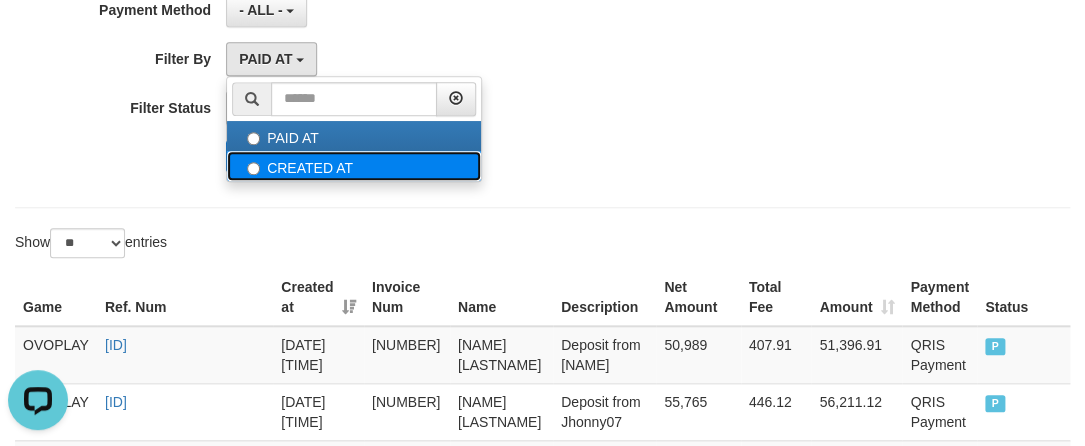 click on "CREATED AT" at bounding box center (354, 166) 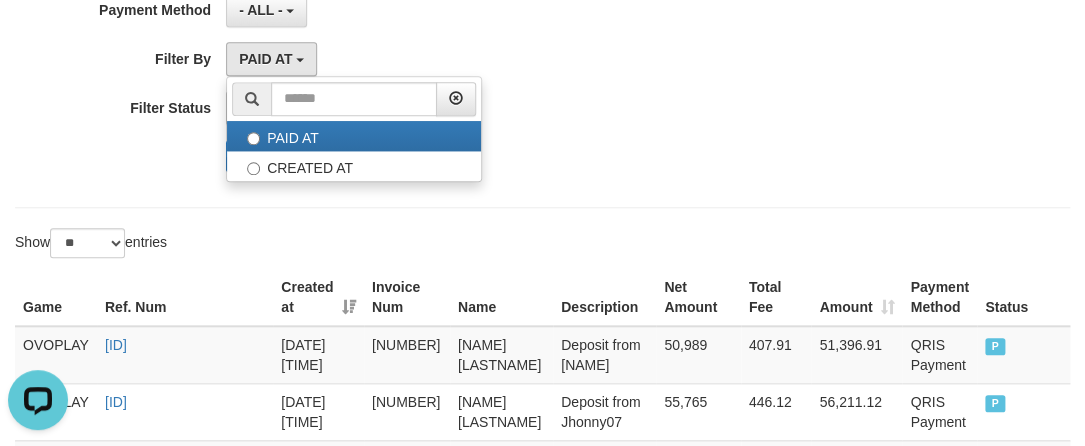 select on "*" 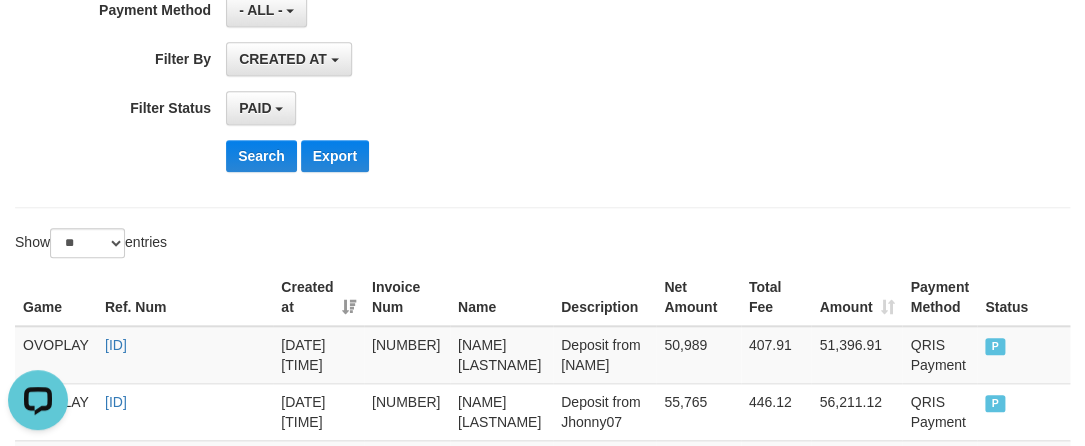 click on "**********" at bounding box center [452, -57] 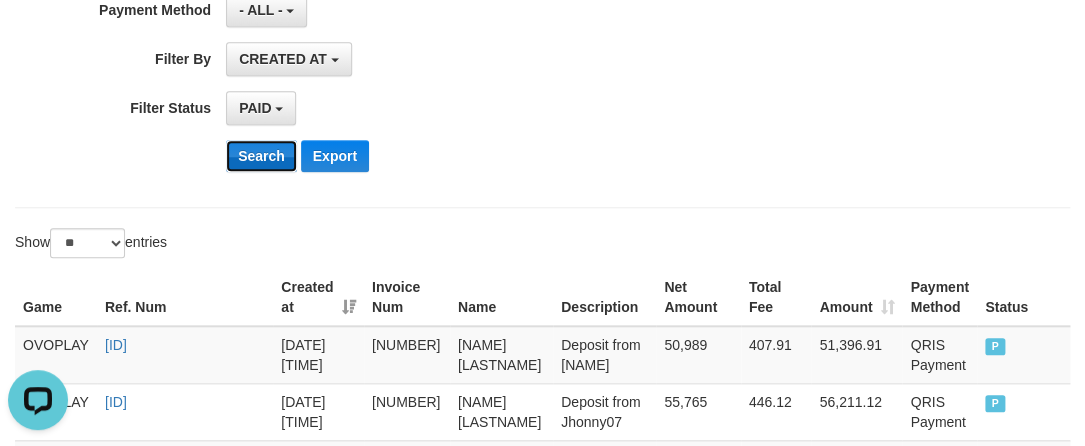 click on "Search" at bounding box center [261, 156] 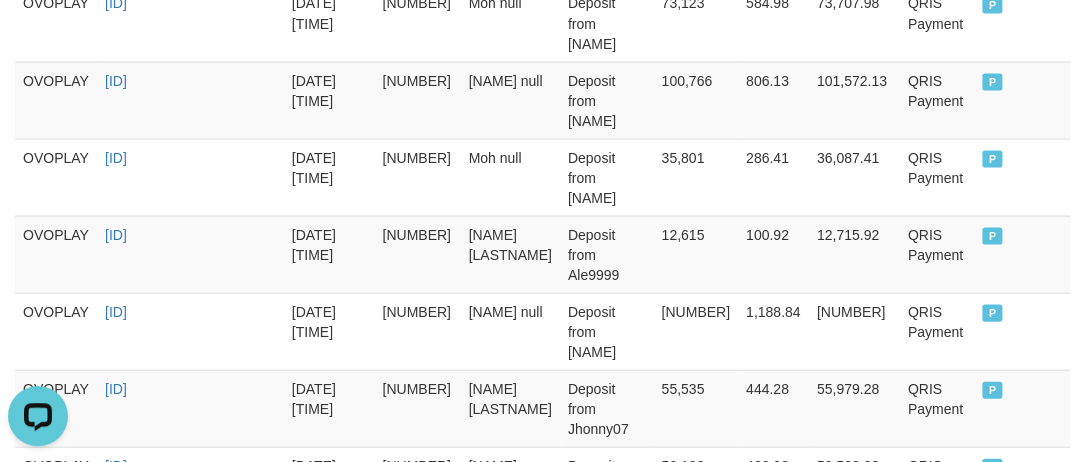 scroll, scrollTop: 1687, scrollLeft: 0, axis: vertical 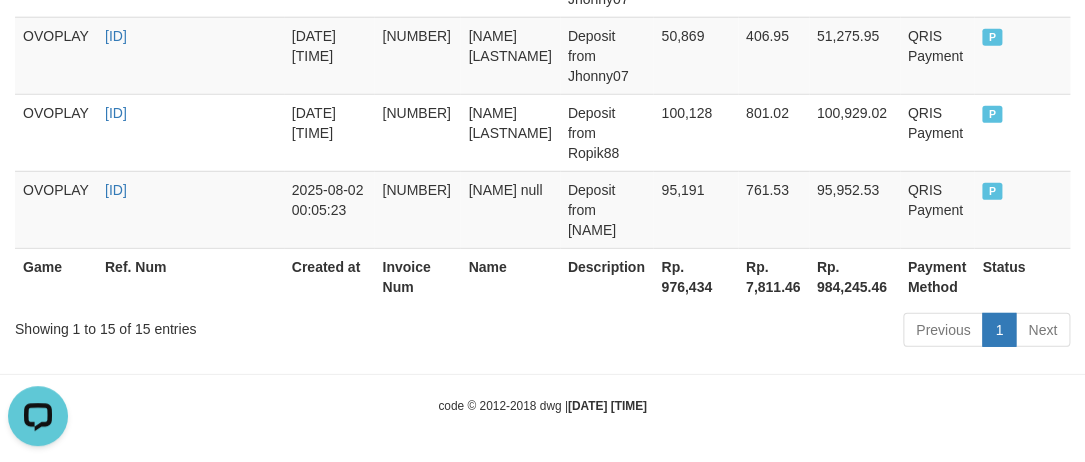 click on "Rp. 976,434" at bounding box center [695, 276] 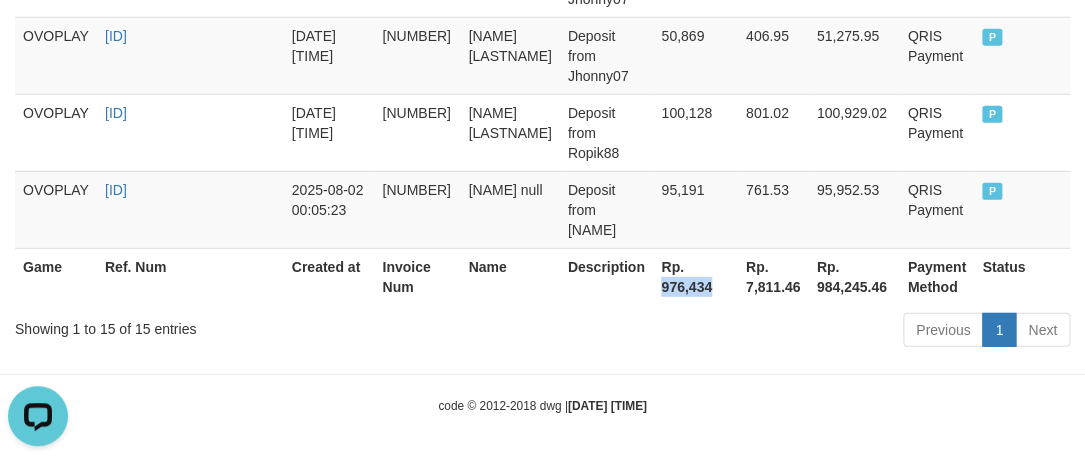 click on "Rp. 976,434" at bounding box center (695, 276) 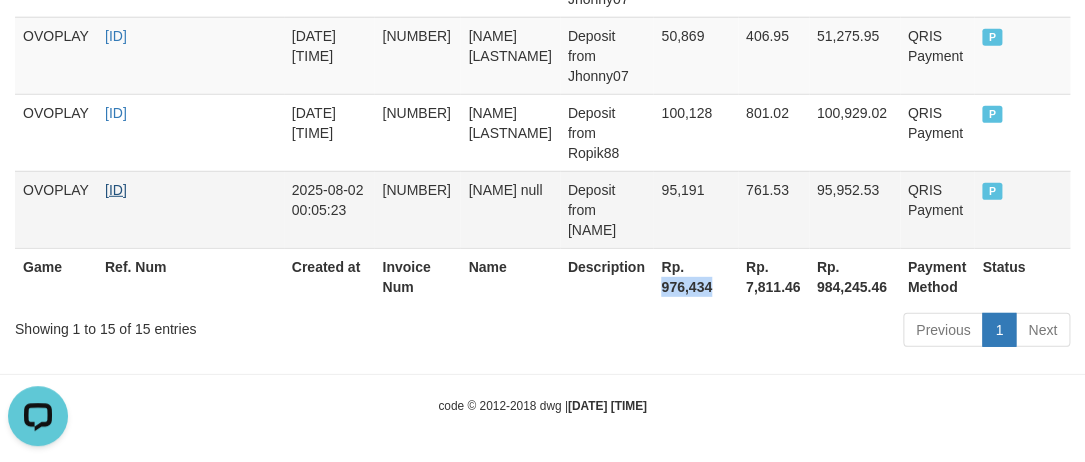 copy on "[NUMBER]" 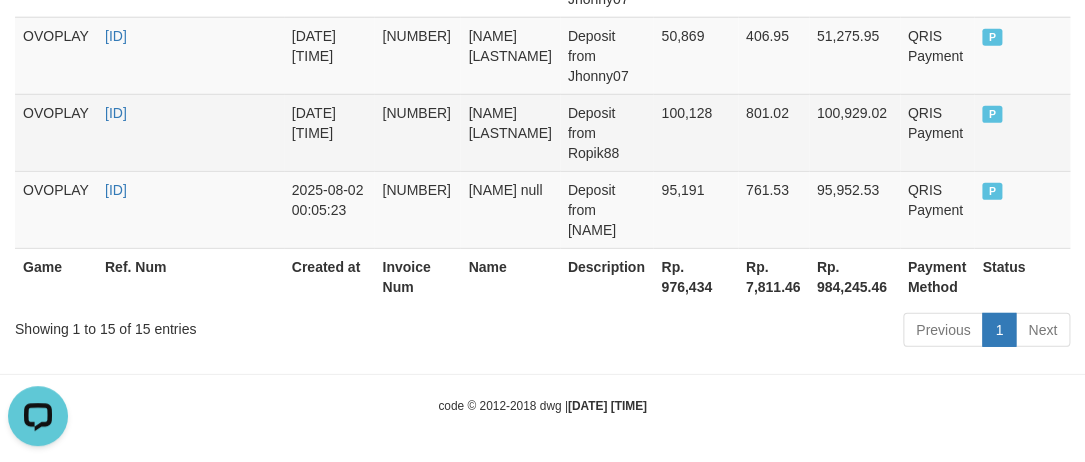 click on "Deposit from Ropik88" at bounding box center [607, 132] 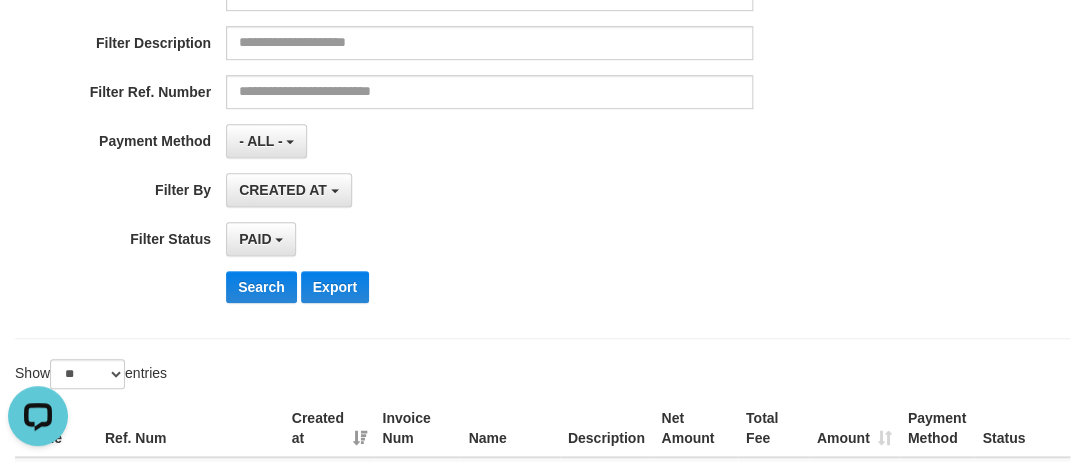 scroll, scrollTop: 0, scrollLeft: 0, axis: both 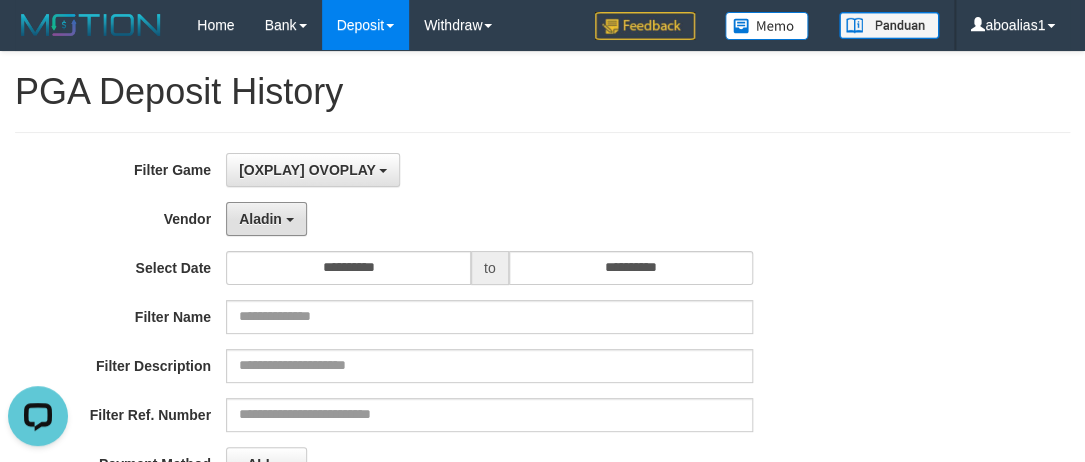 drag, startPoint x: 290, startPoint y: 214, endPoint x: 310, endPoint y: 290, distance: 78.58753 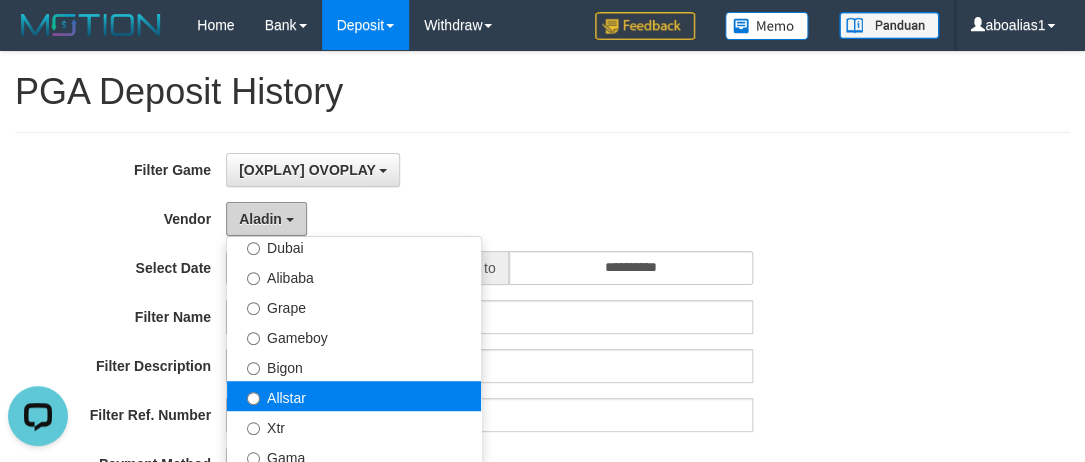 scroll, scrollTop: 382, scrollLeft: 0, axis: vertical 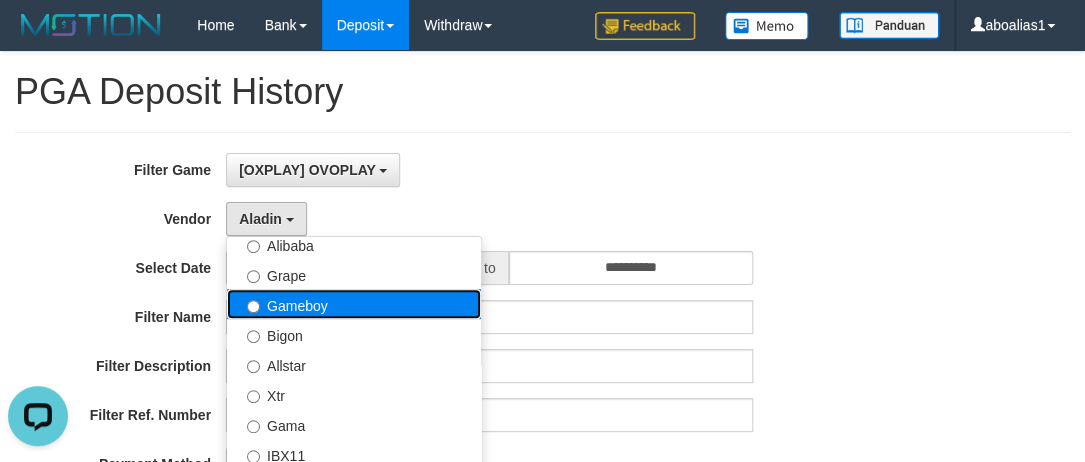 click on "Gameboy" at bounding box center (354, 304) 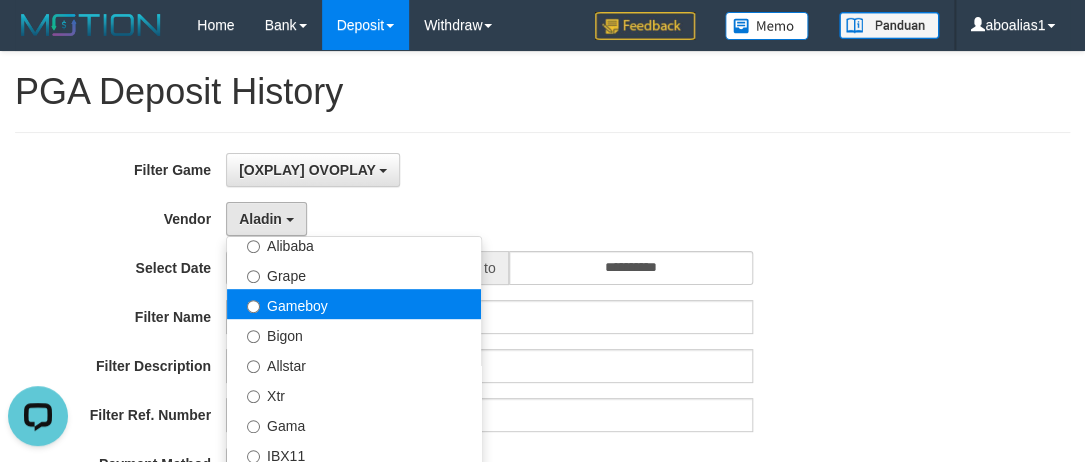 select on "**********" 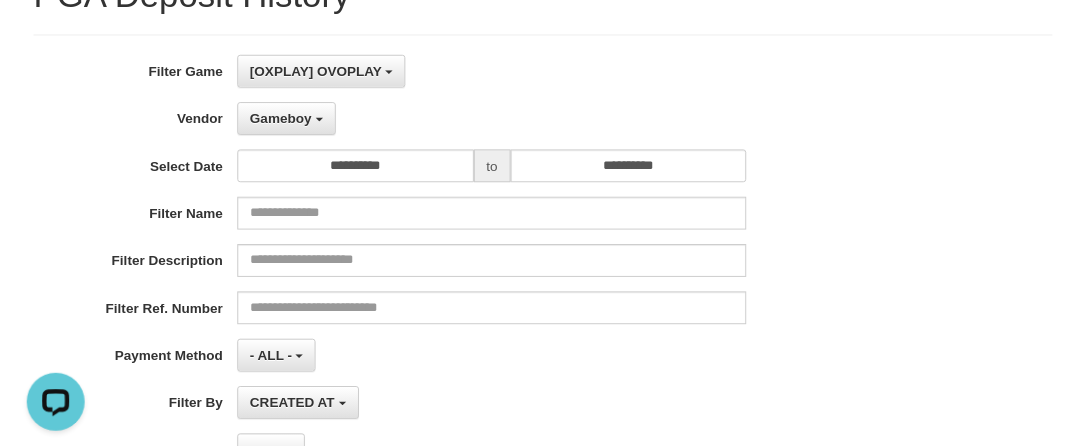 scroll, scrollTop: 454, scrollLeft: 0, axis: vertical 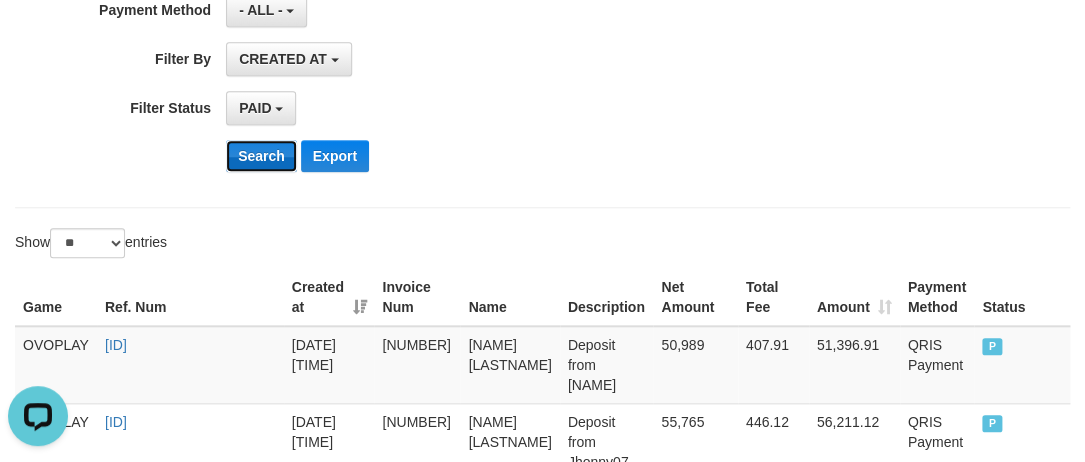 click on "Search" at bounding box center [261, 156] 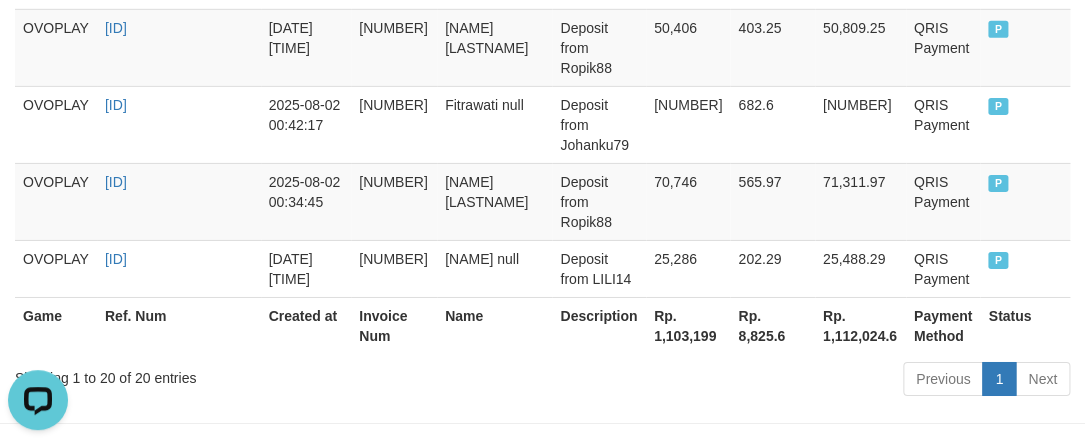 scroll, scrollTop: 2067, scrollLeft: 0, axis: vertical 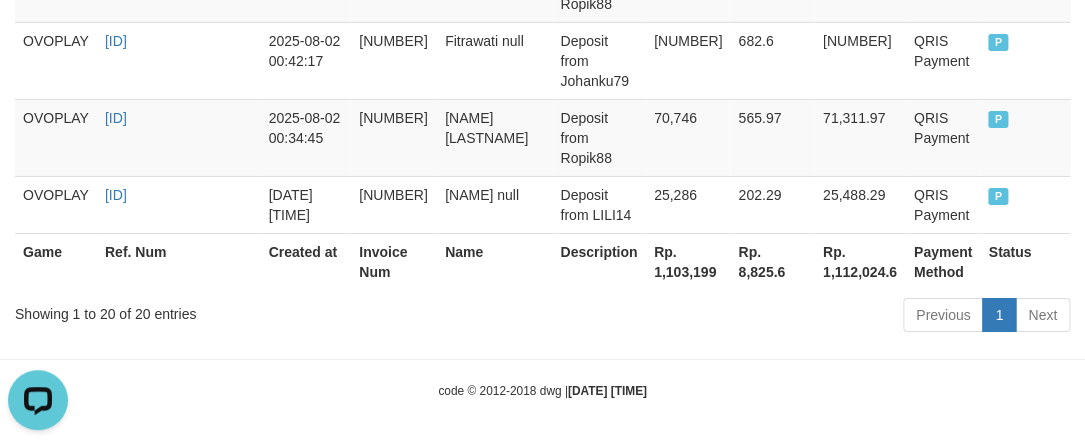 click on "Rp. 1,103,199" at bounding box center [688, 261] 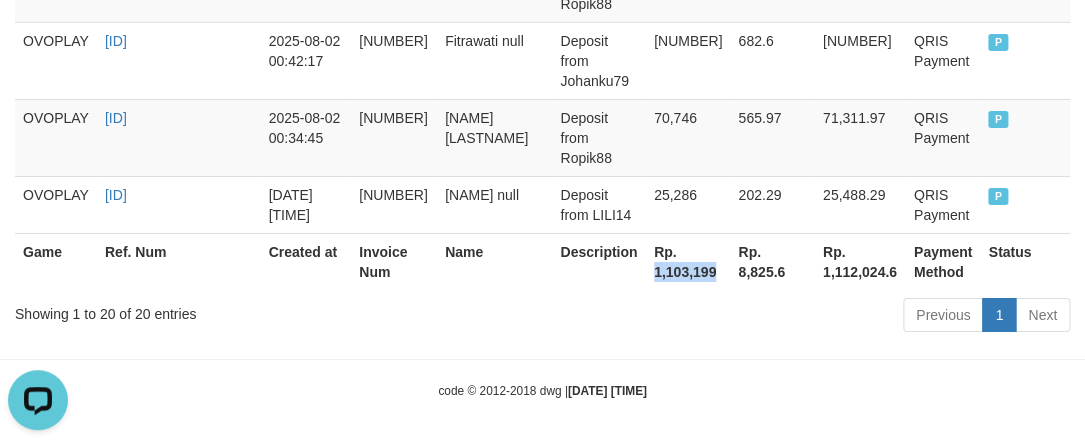 click on "Rp. 1,103,199" at bounding box center (688, 261) 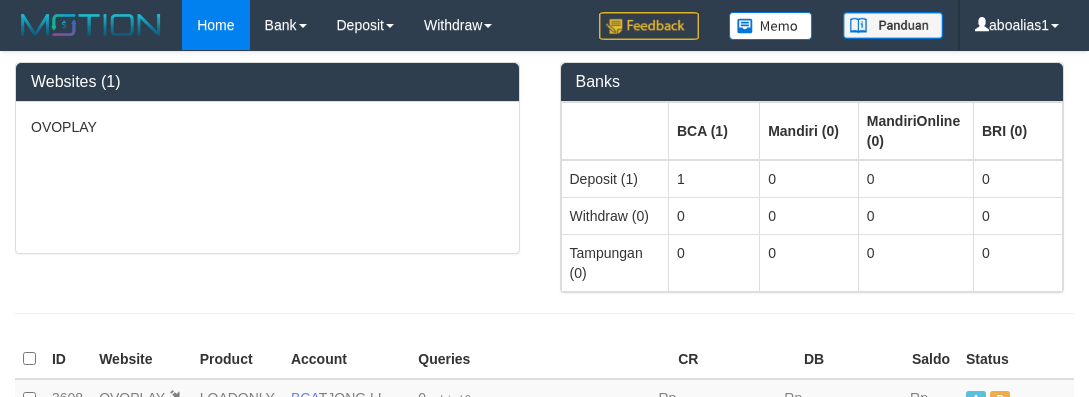 scroll, scrollTop: 0, scrollLeft: 0, axis: both 